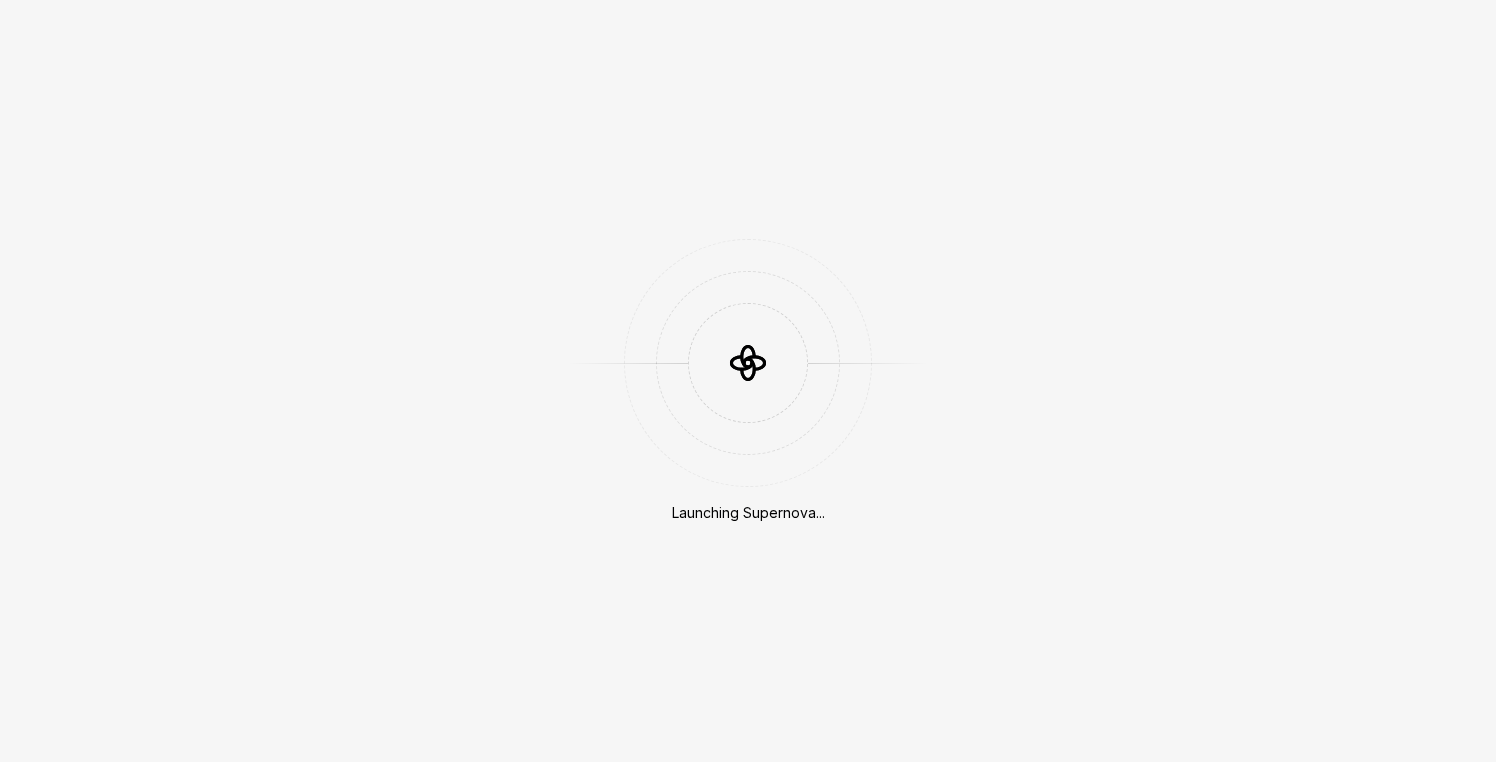 scroll, scrollTop: 0, scrollLeft: 0, axis: both 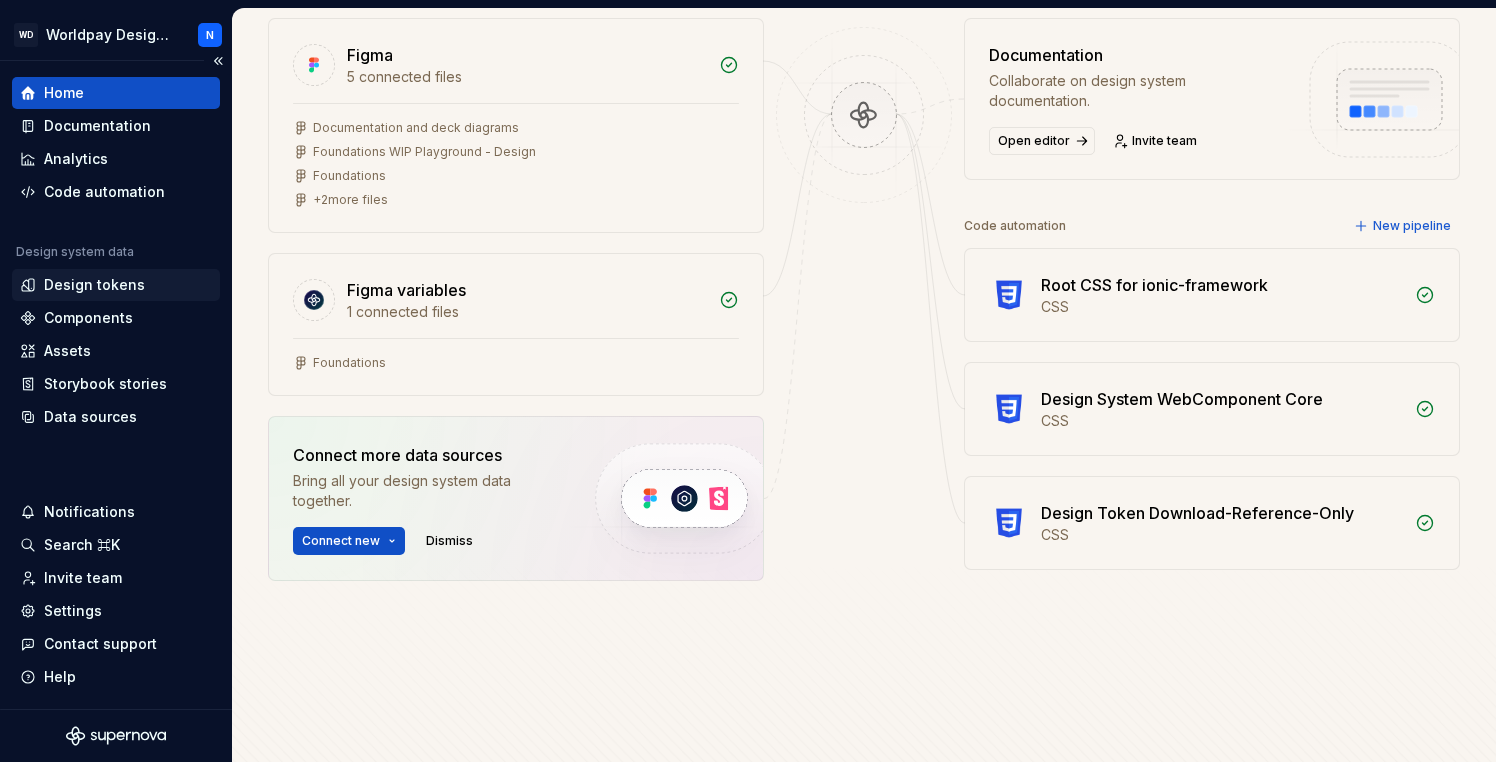 click on "Design tokens" at bounding box center [94, 285] 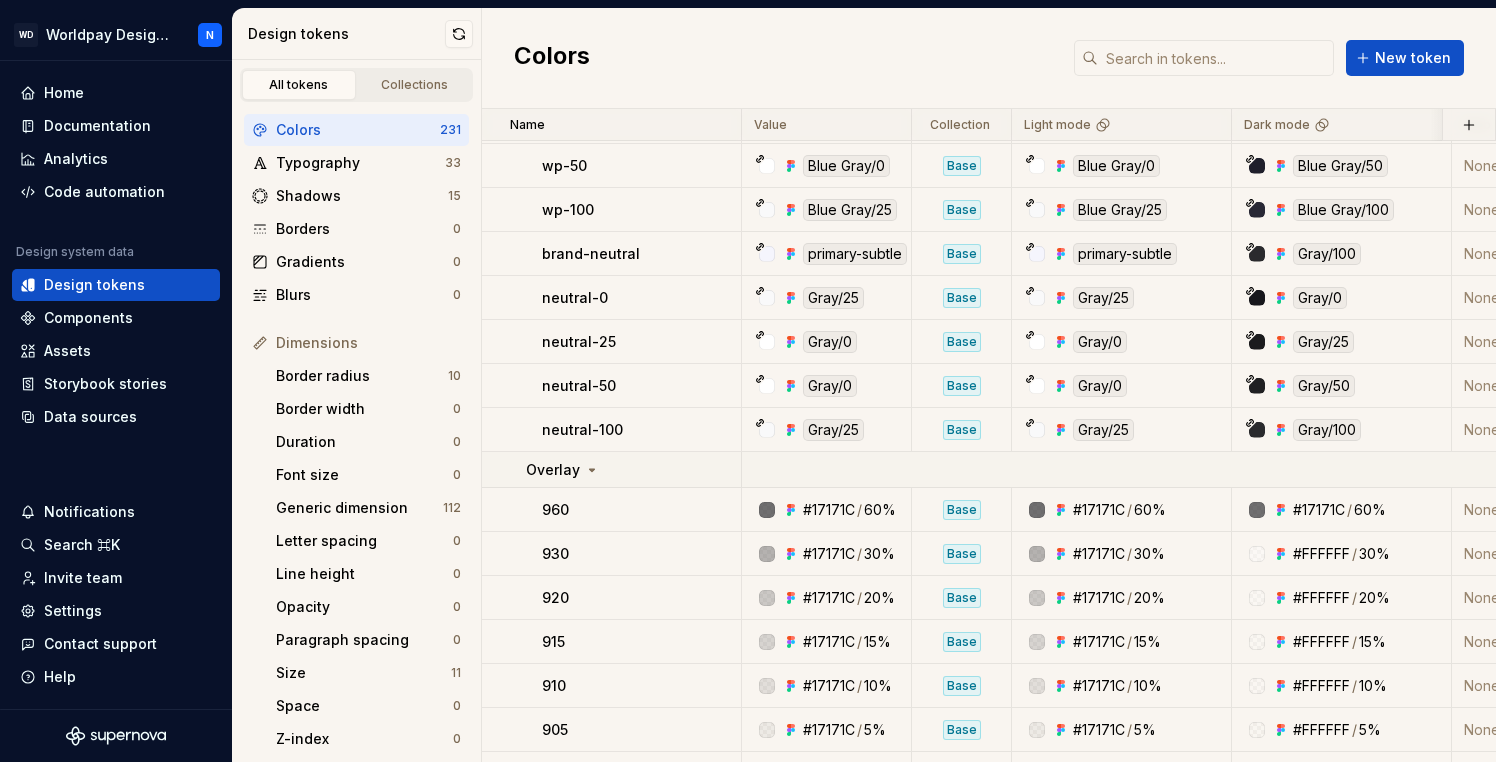 scroll, scrollTop: 2097, scrollLeft: 0, axis: vertical 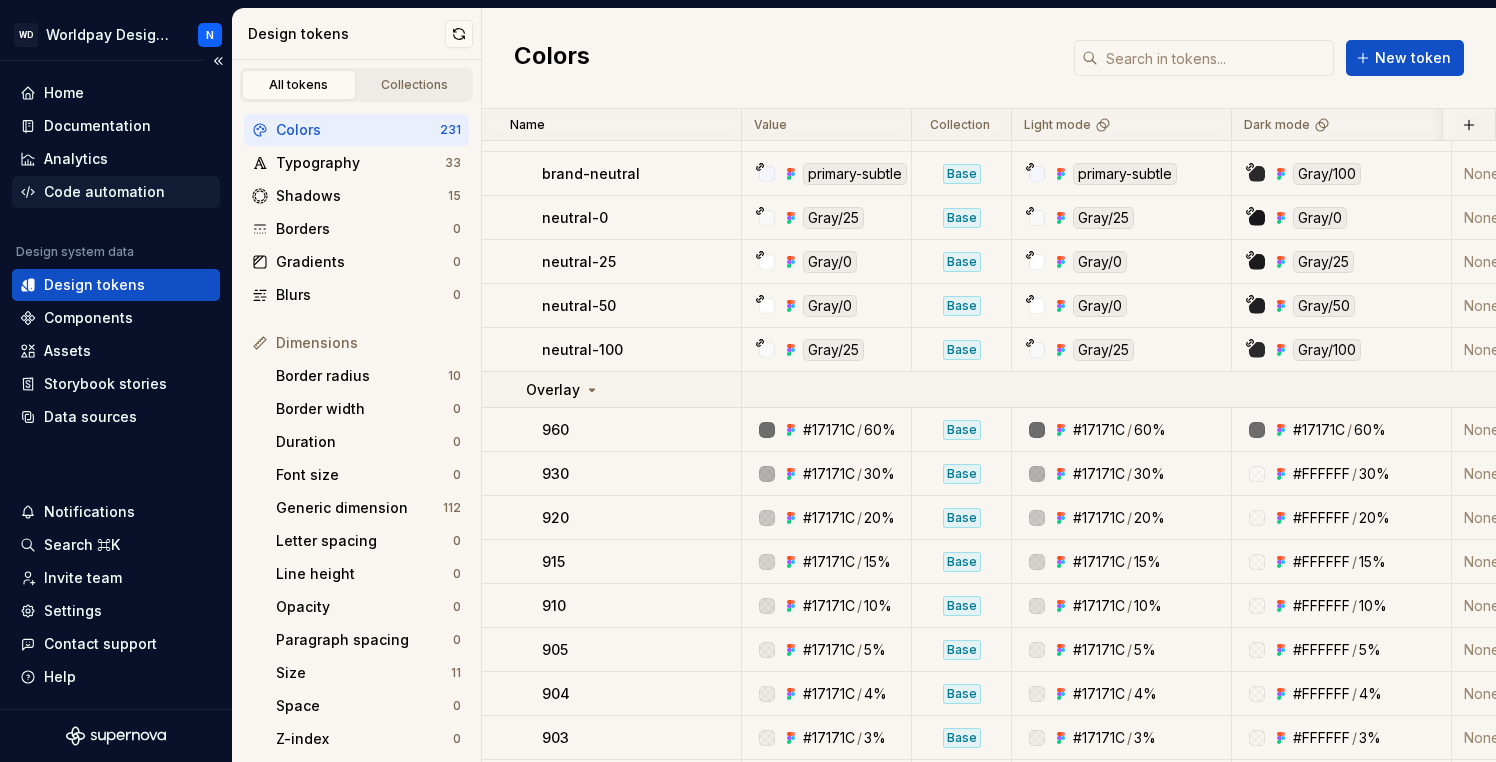 click on "Code automation" at bounding box center [104, 192] 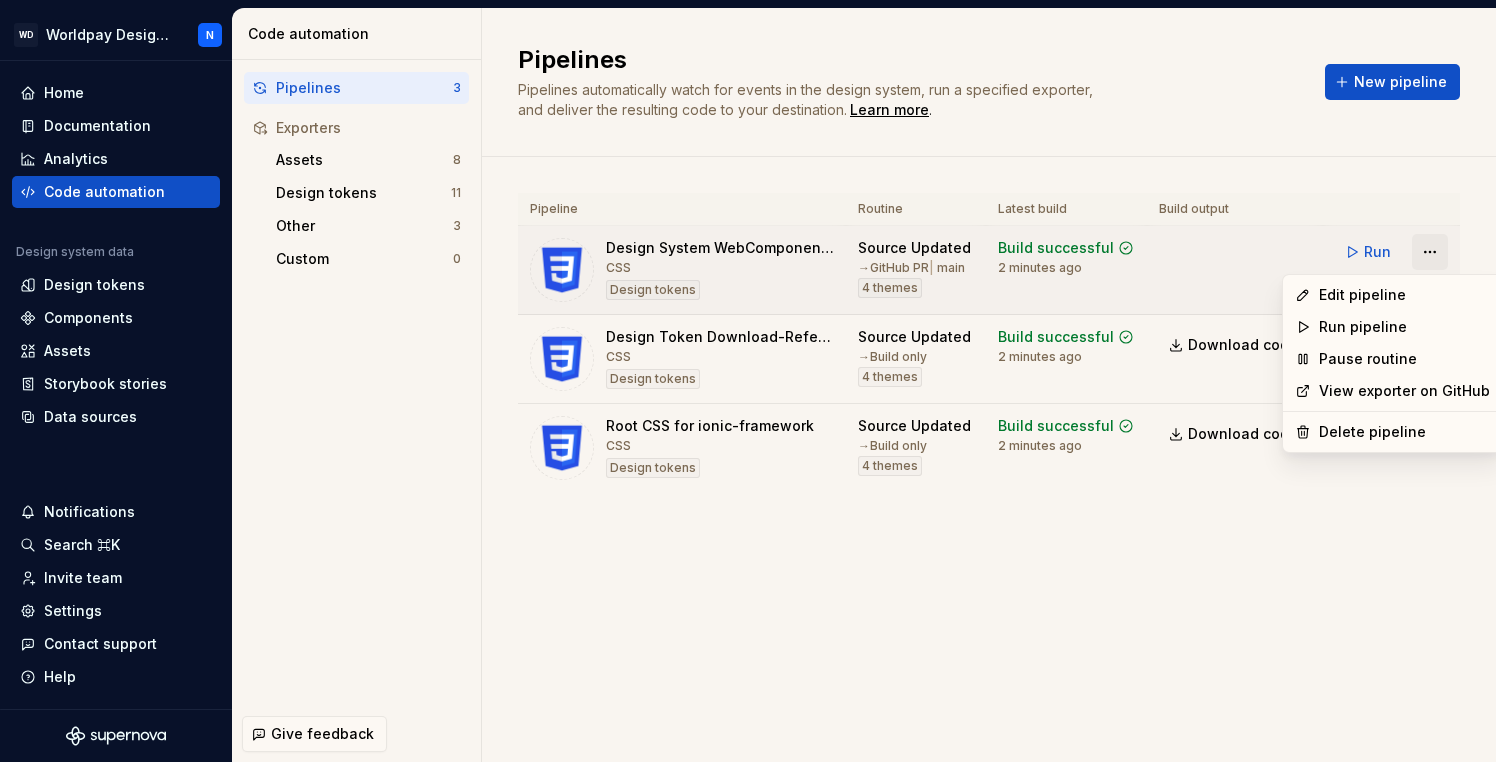 click on "WD Worldpay Design System N Home Documentation Analytics Code automation Design system data Design tokens Components Assets Storybook stories Data sources Notifications Search ⌘K Invite team Settings Contact support Help Code automation Pipelines 3 Exporters Assets 8 Design tokens 11 Other 3 Custom 0 Give feedback Pipelines Pipelines automatically watch for events in the design system, run a specified exporter, and deliver the resulting code to your destination.   Learn more . New pipeline Pipeline Routine Latest build Build output Design System WebComponent Core CSS Design tokens Source Updated →  GitHub PR  |   main 4 themes Build successful 2 minutes ago Run Design Token Download-Reference-Only CSS Design tokens Source Updated →  Build only 4 themes Build successful 2 minutes ago Download code Run Root CSS for ionic-framework CSS Design tokens Source Updated →  Build only 4 themes Build successful 2 minutes ago Download code Run   Edit pipeline Run pipeline Pause routine View exporter on GitHub" at bounding box center (748, 381) 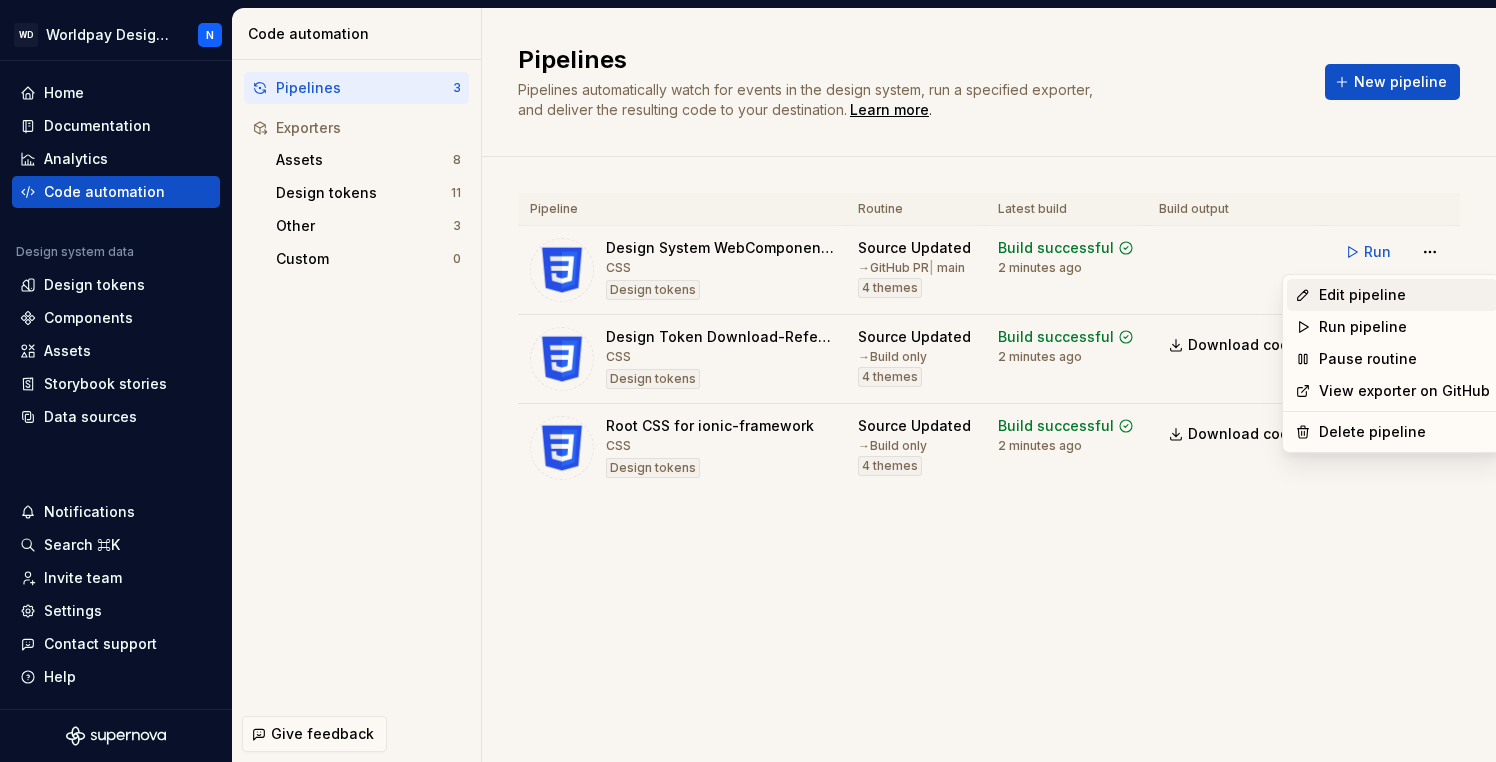 click on "Edit pipeline" at bounding box center [1404, 295] 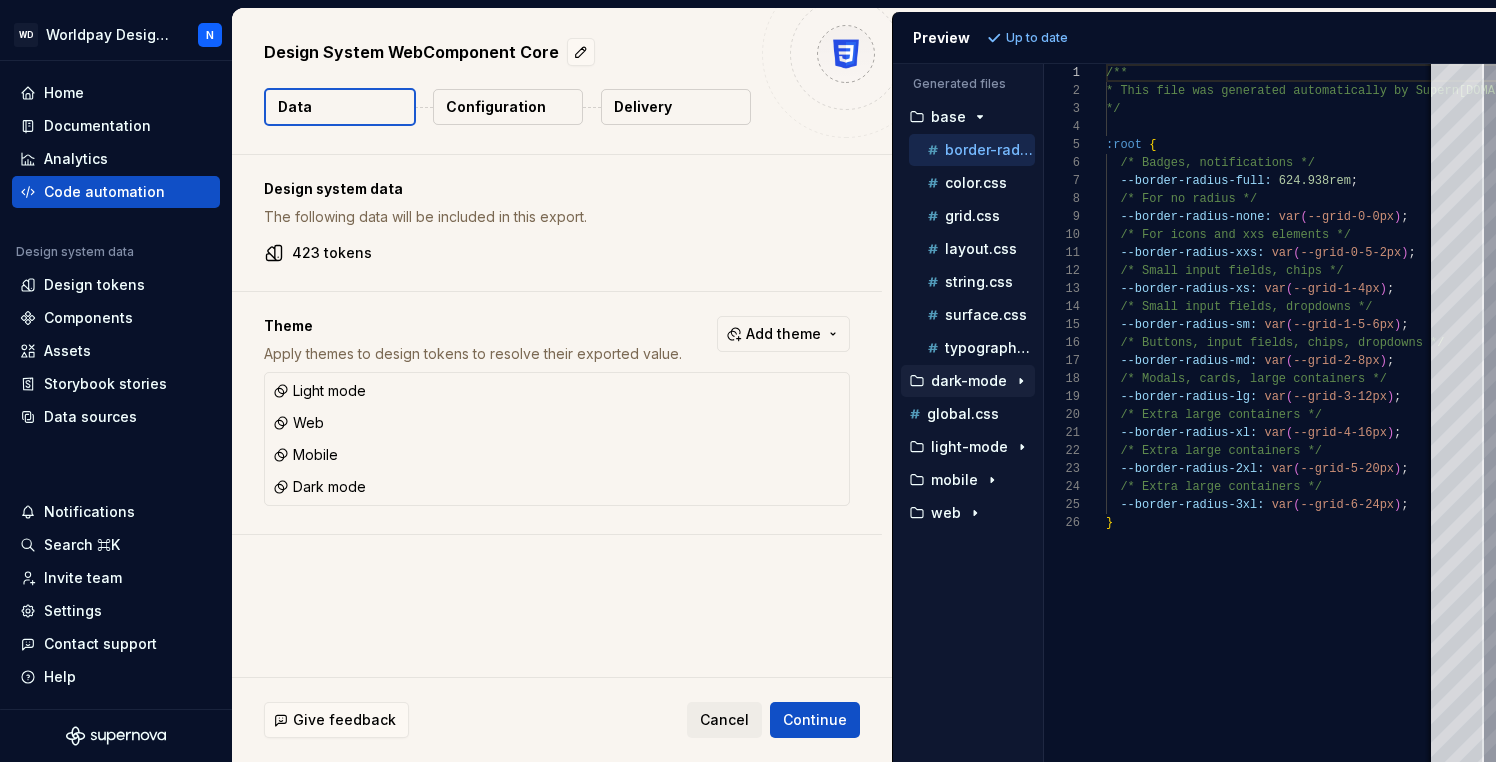 click 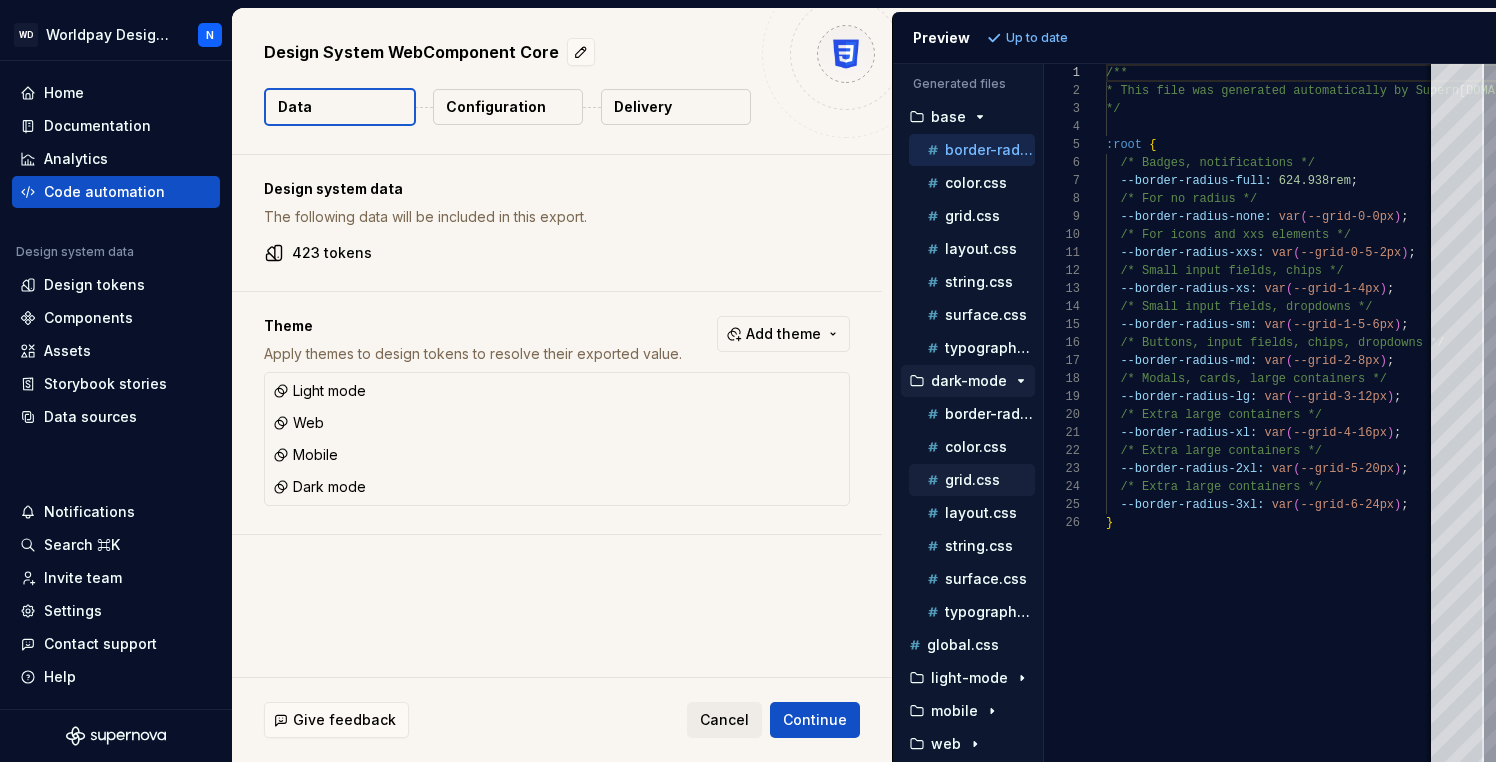 scroll, scrollTop: 2, scrollLeft: 0, axis: vertical 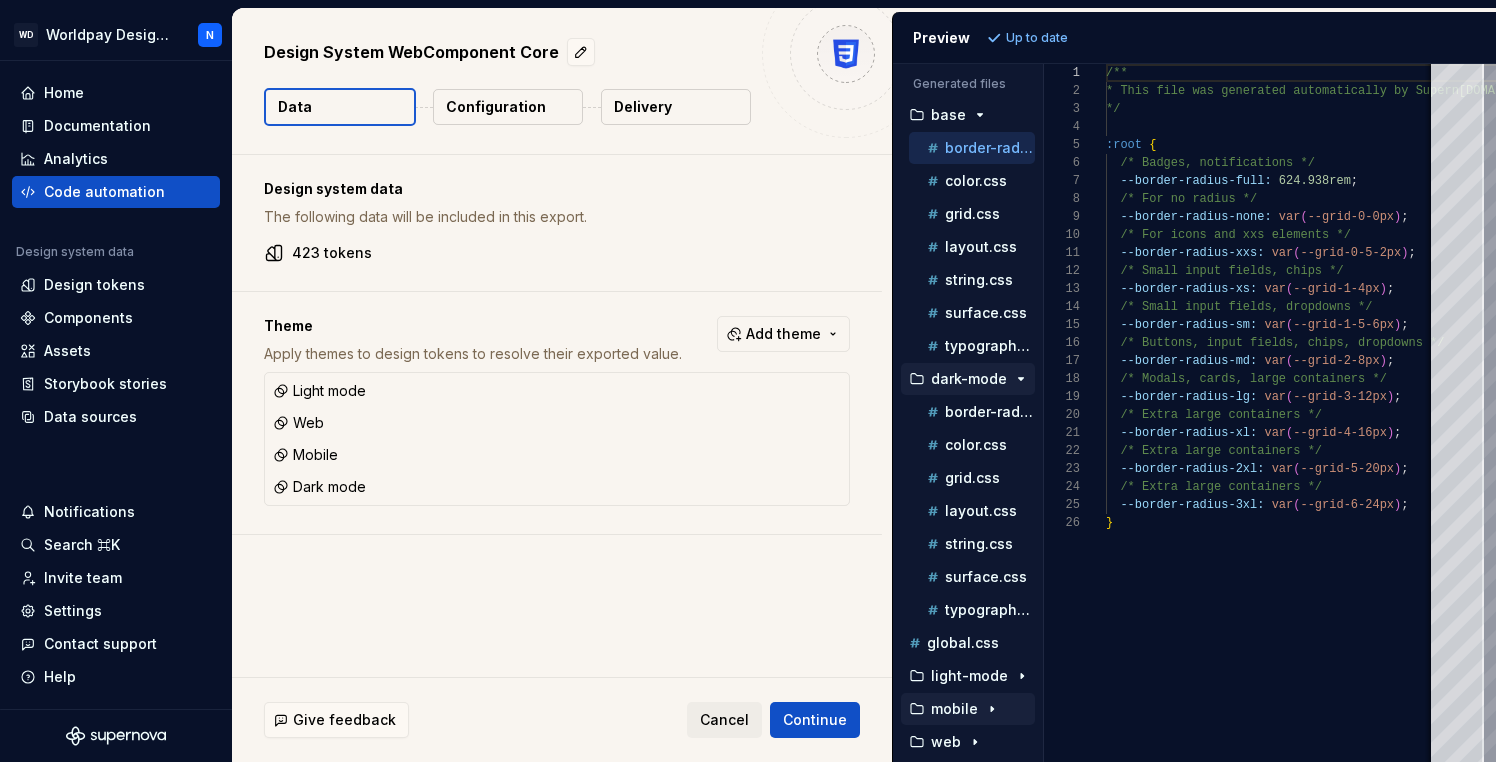 click 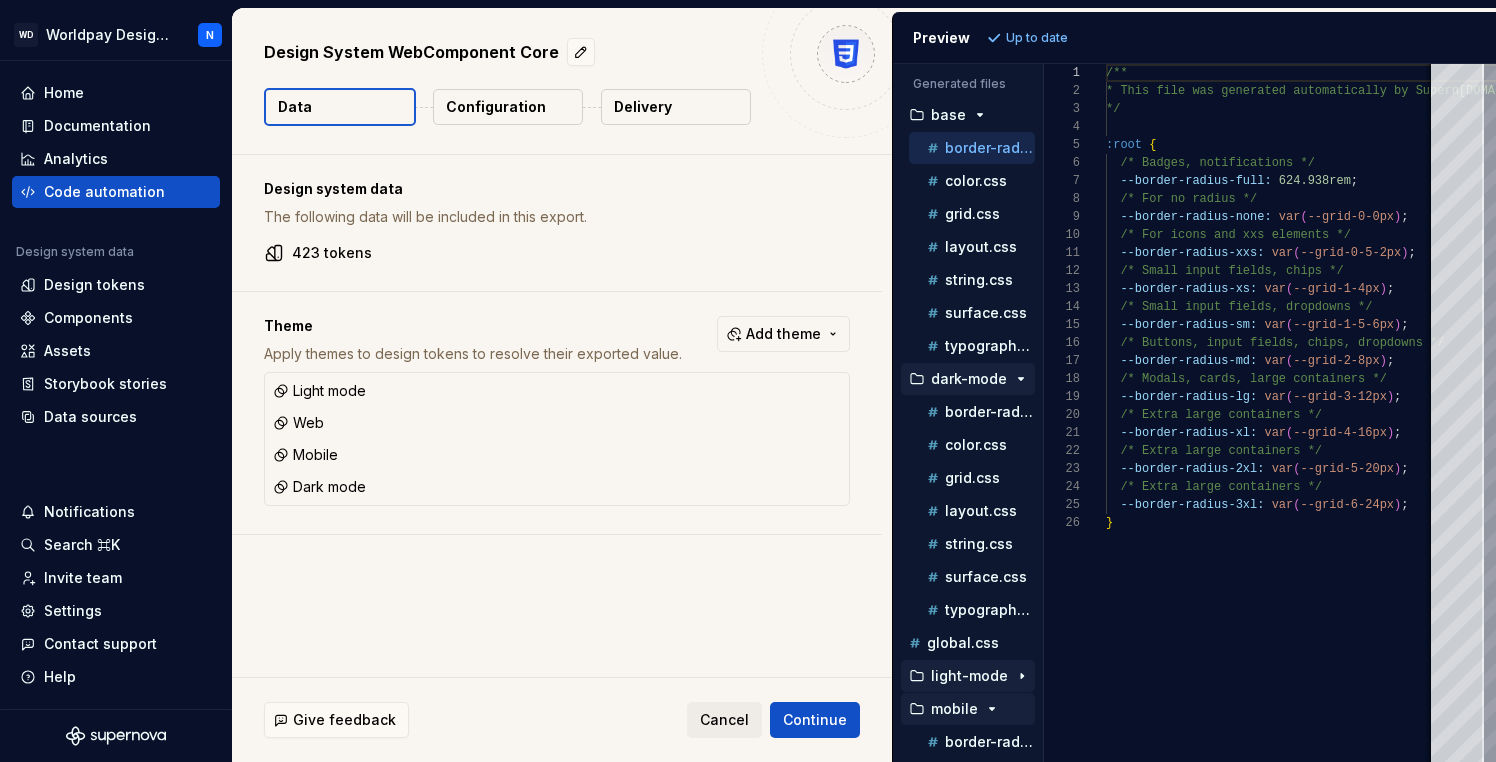 click 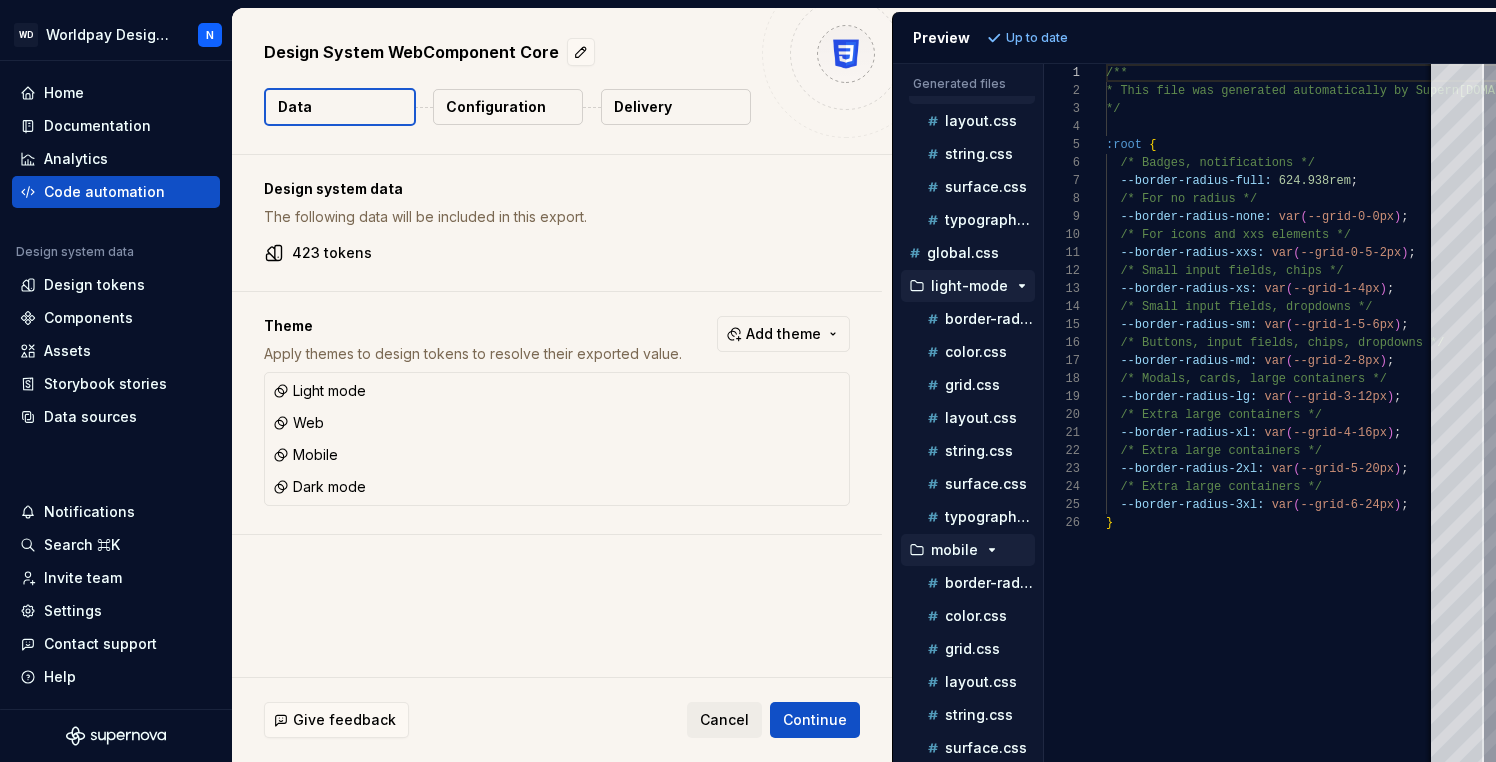 scroll, scrollTop: 464, scrollLeft: 0, axis: vertical 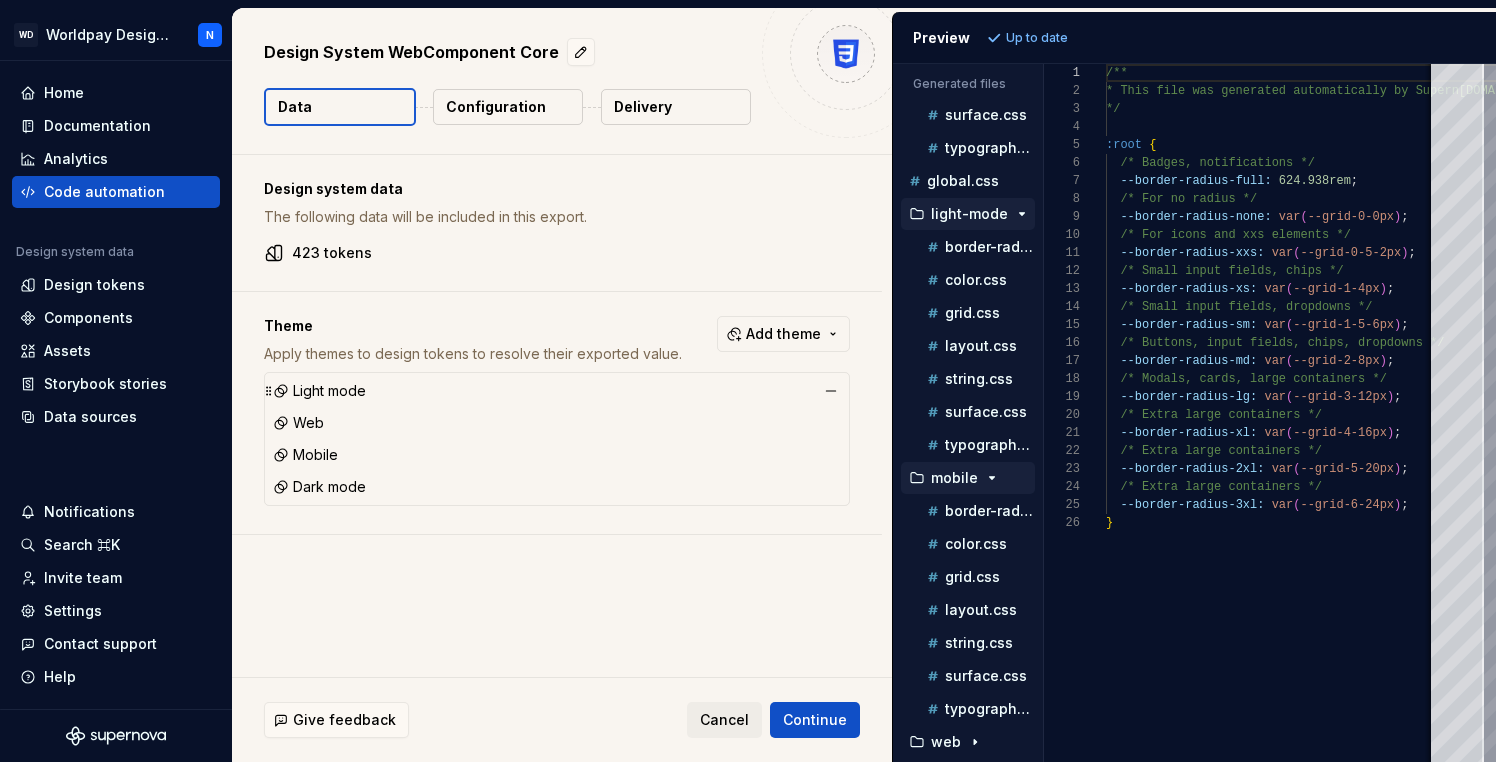 click on "Light mode" at bounding box center (557, 391) 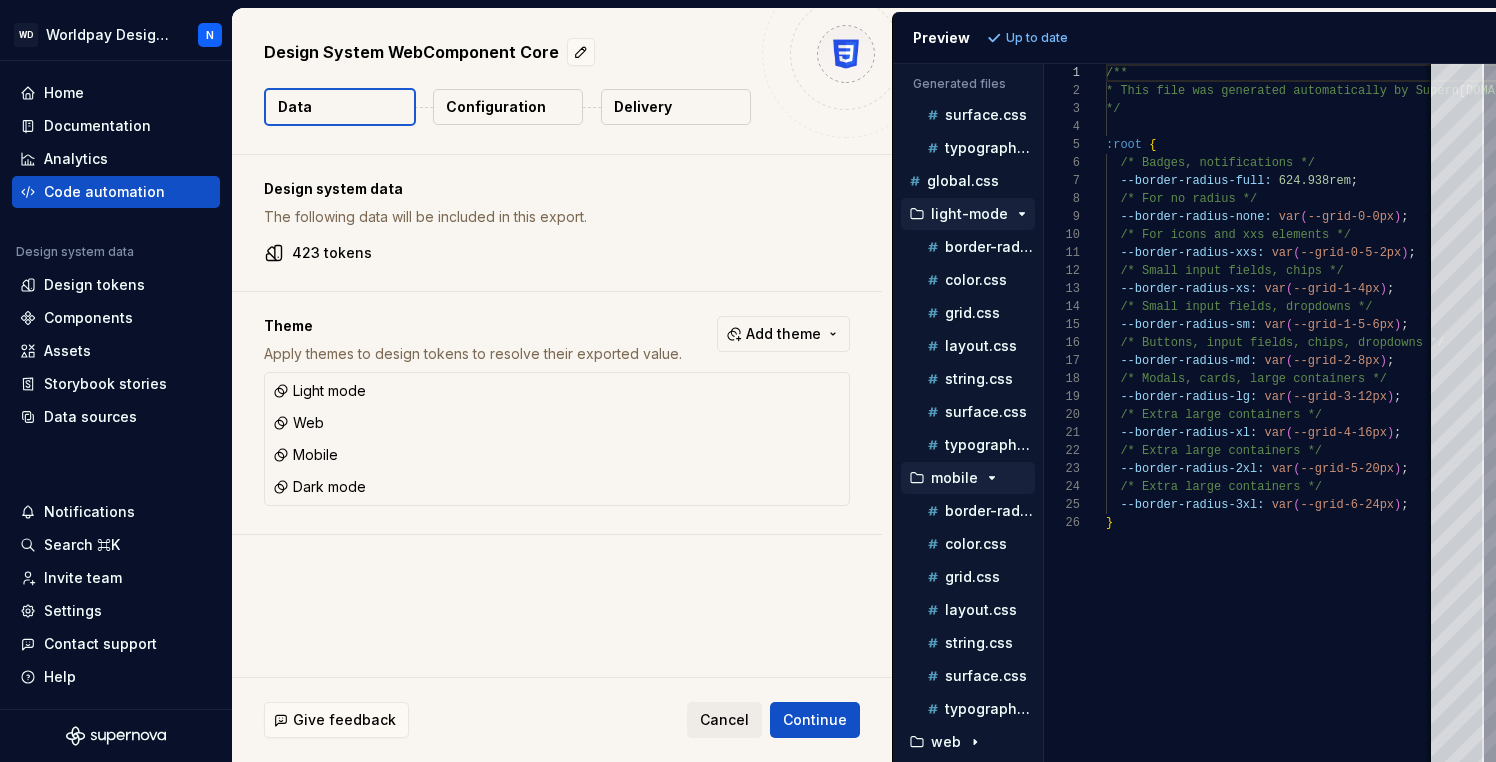 click on "Configuration" at bounding box center [496, 107] 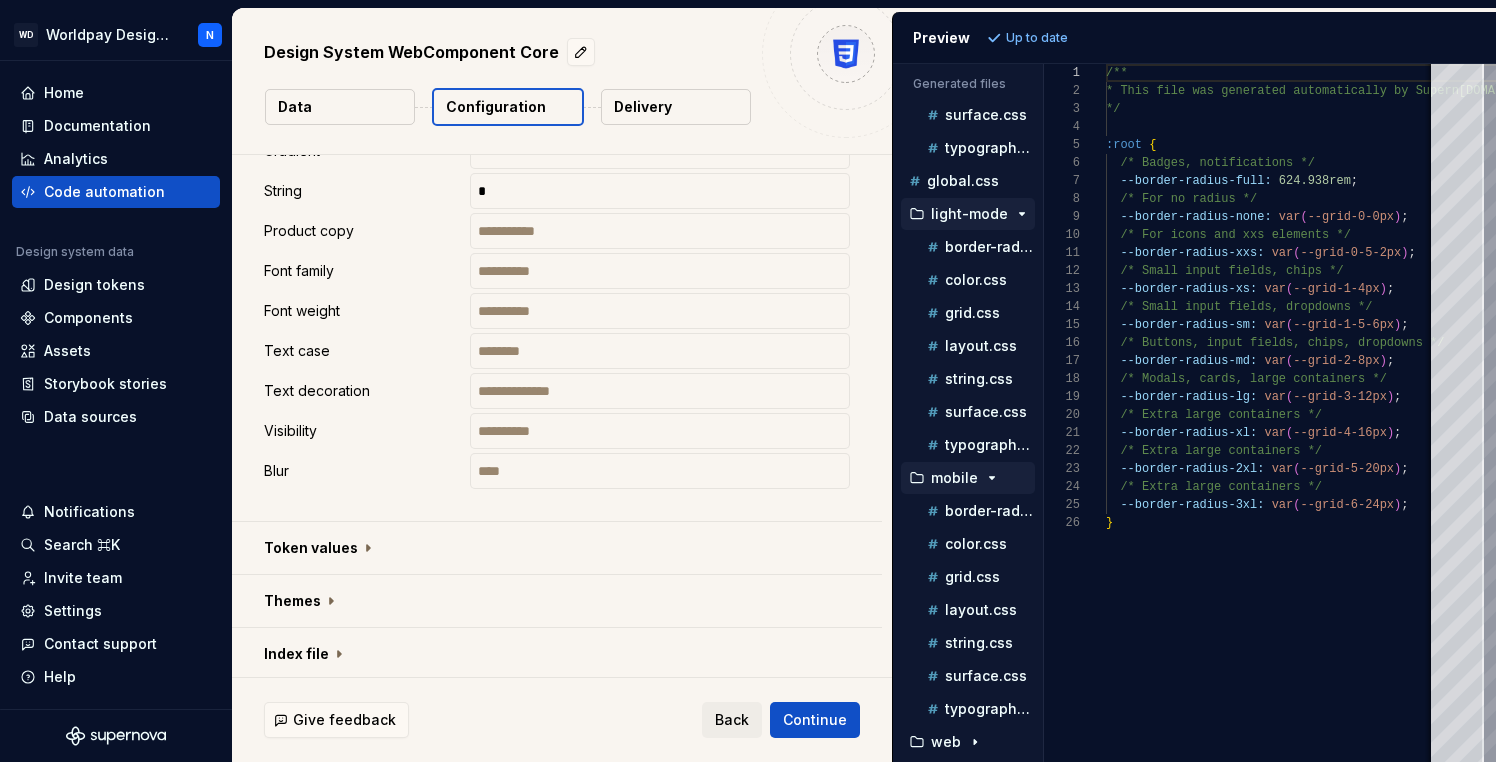 scroll, scrollTop: 1266, scrollLeft: 0, axis: vertical 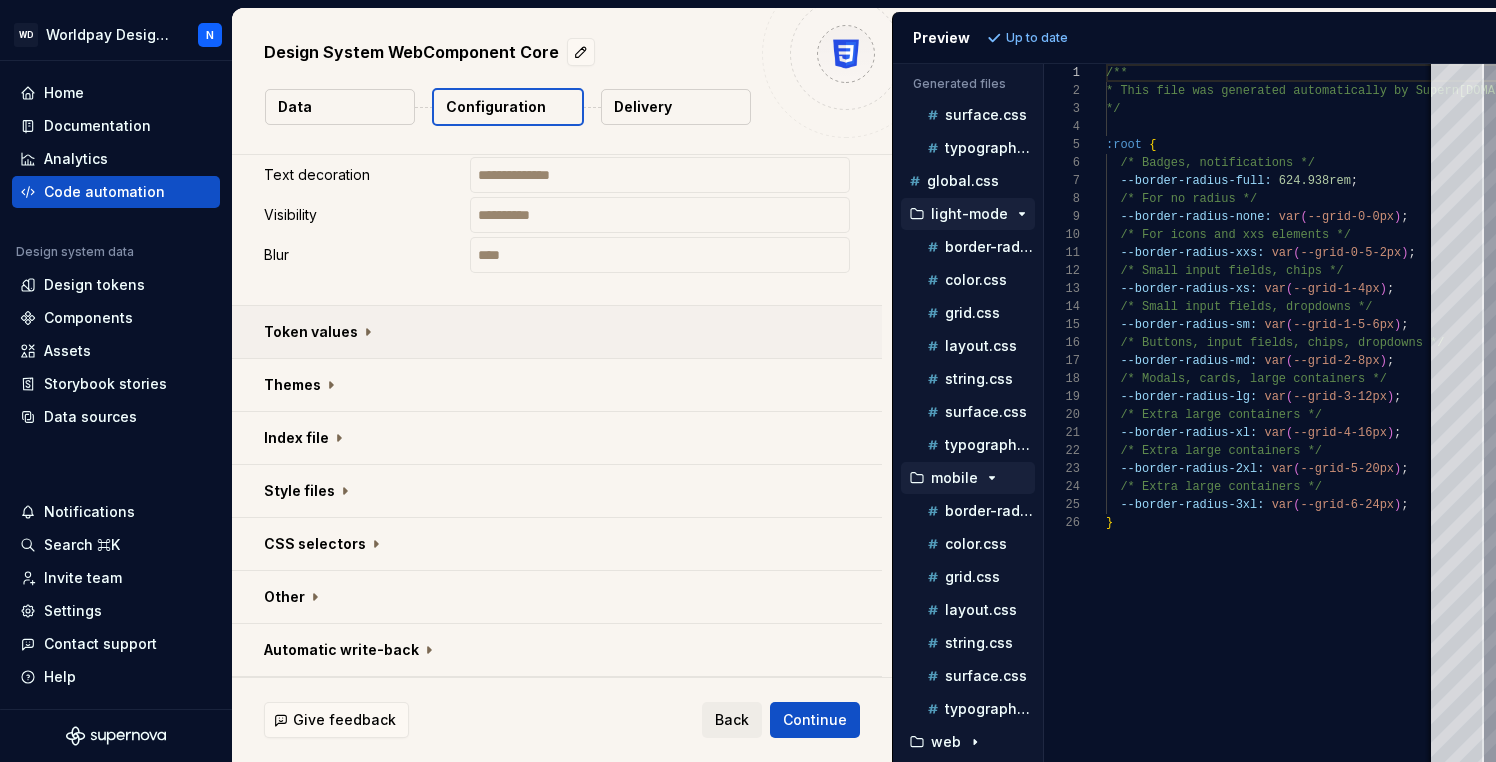click at bounding box center (557, 332) 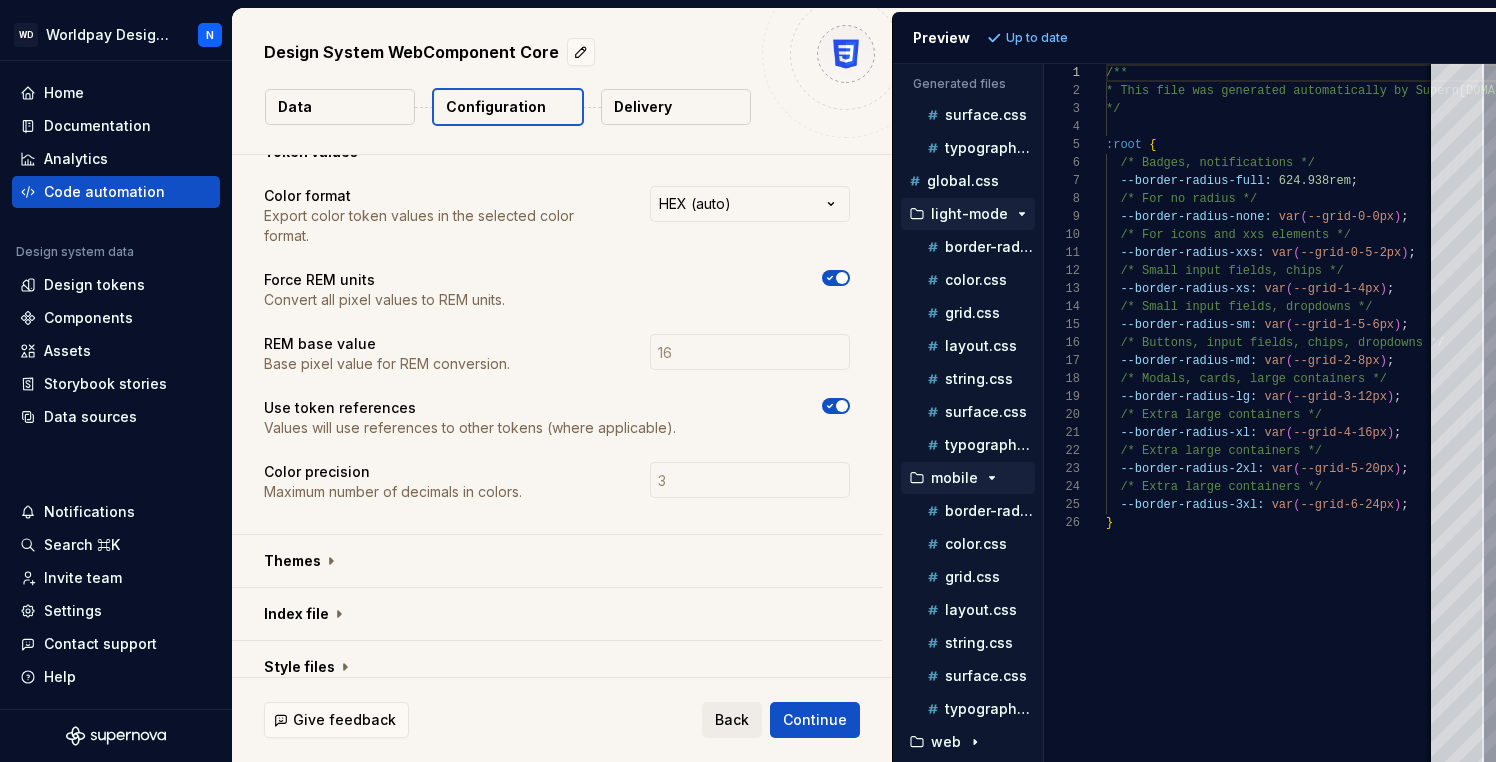 scroll, scrollTop: 1602, scrollLeft: 0, axis: vertical 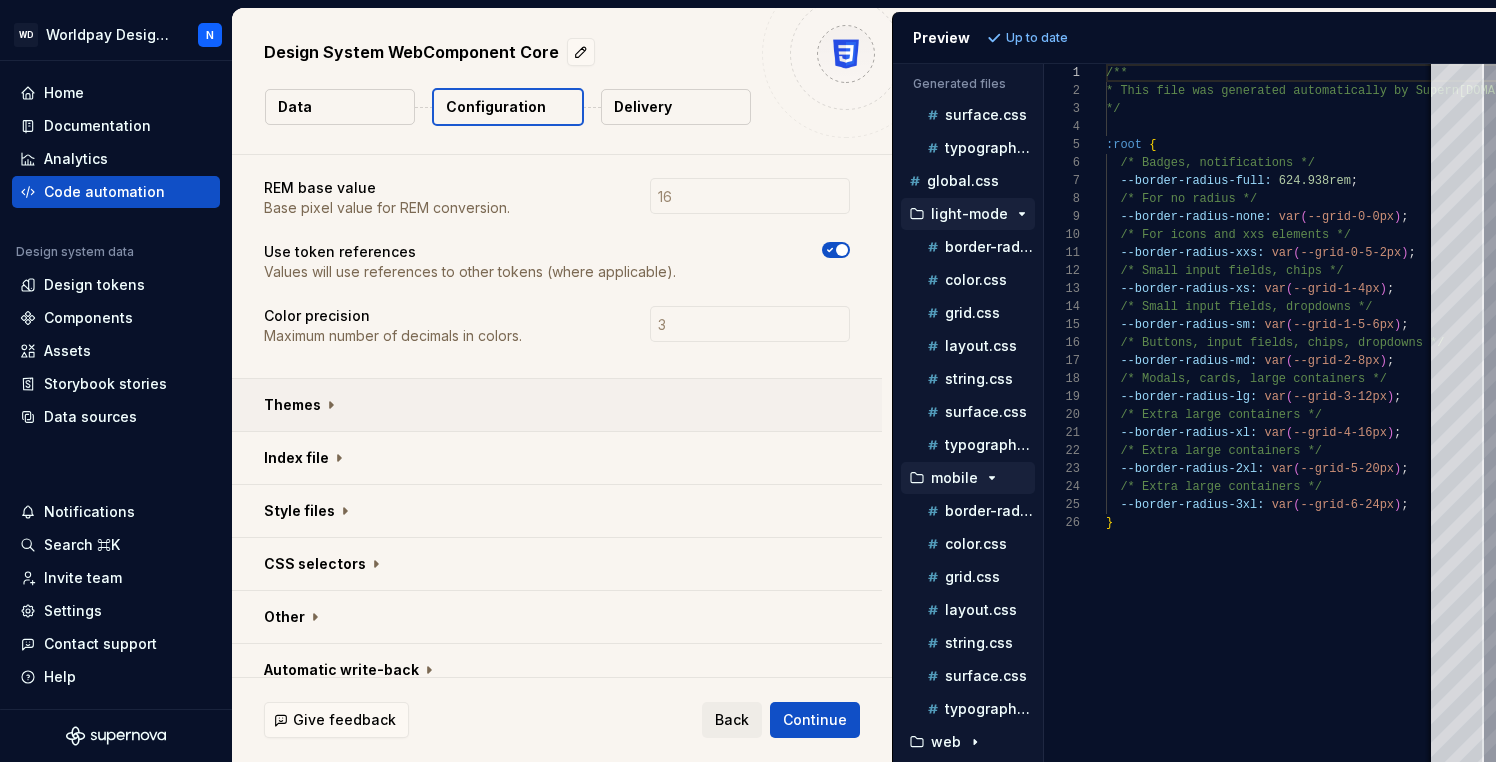 click at bounding box center (557, 405) 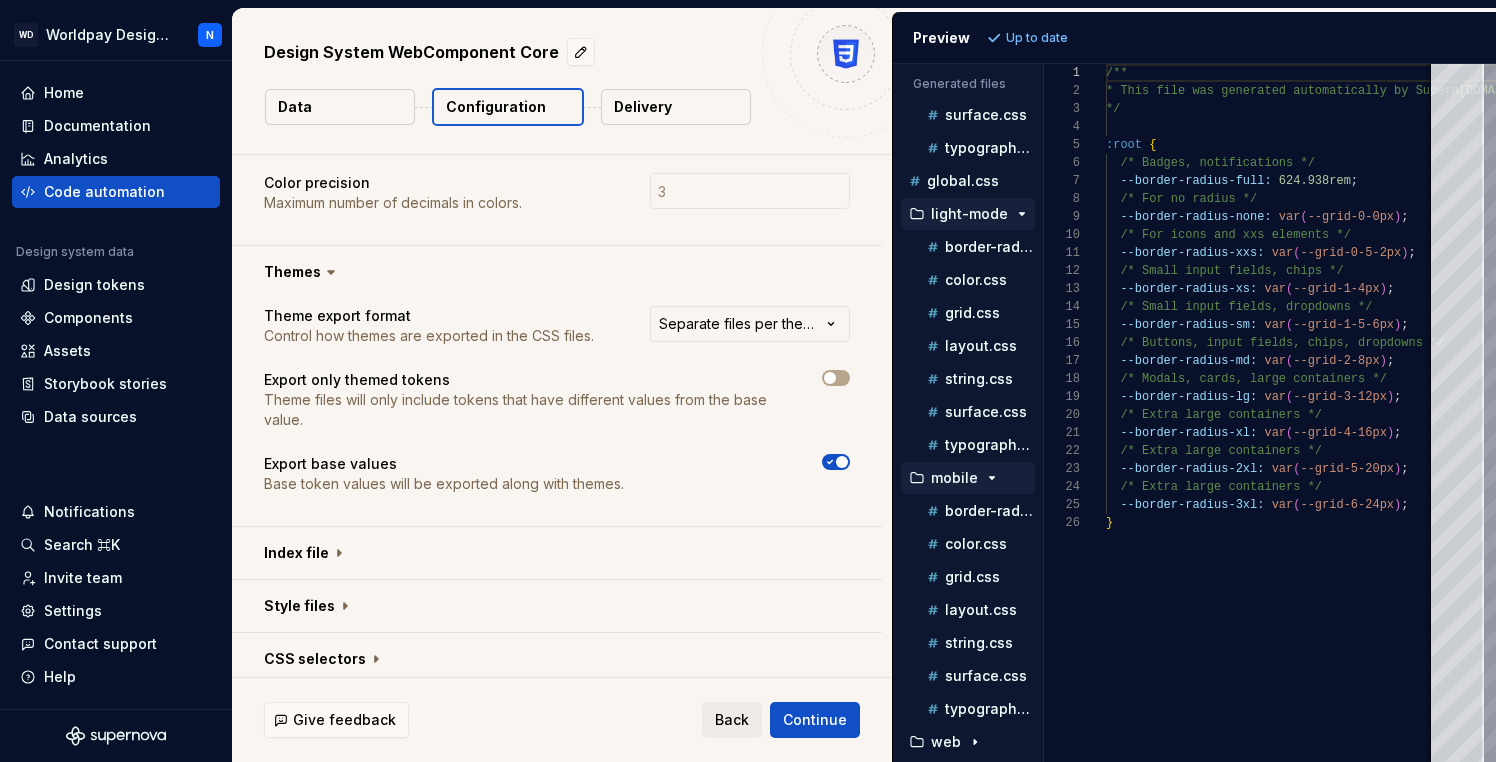 scroll, scrollTop: 1830, scrollLeft: 0, axis: vertical 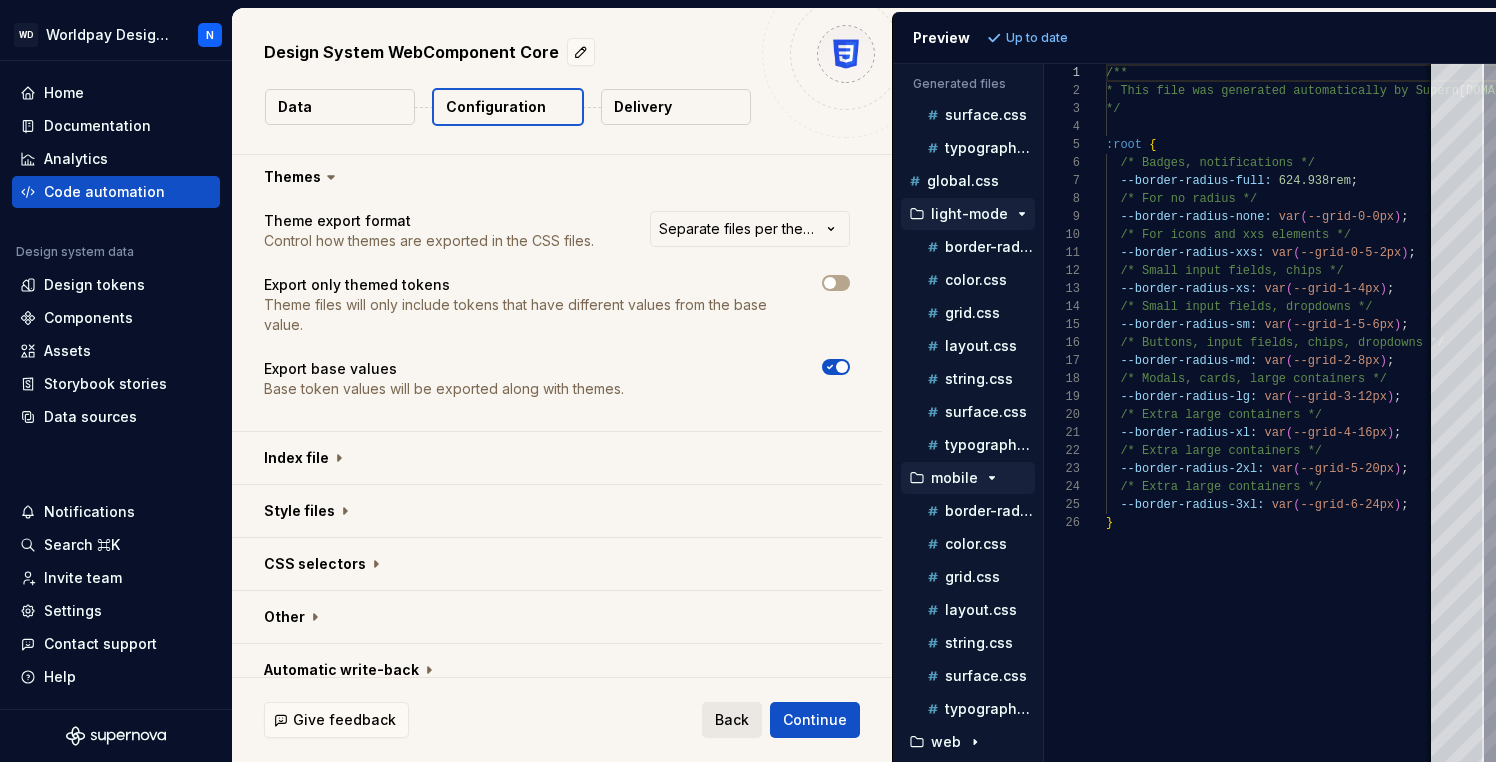 click on "Back" at bounding box center [732, 720] 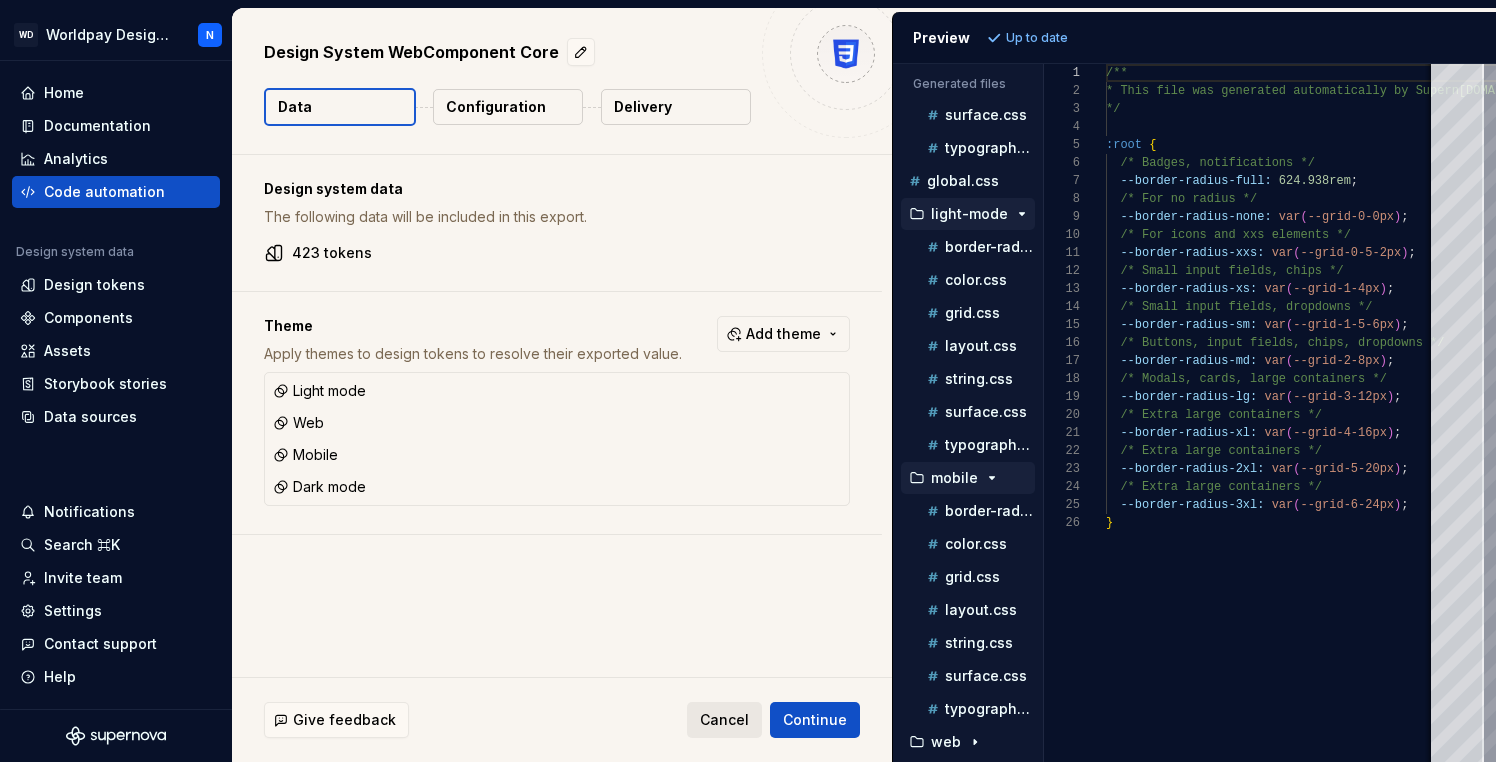 click on "Cancel" at bounding box center (724, 720) 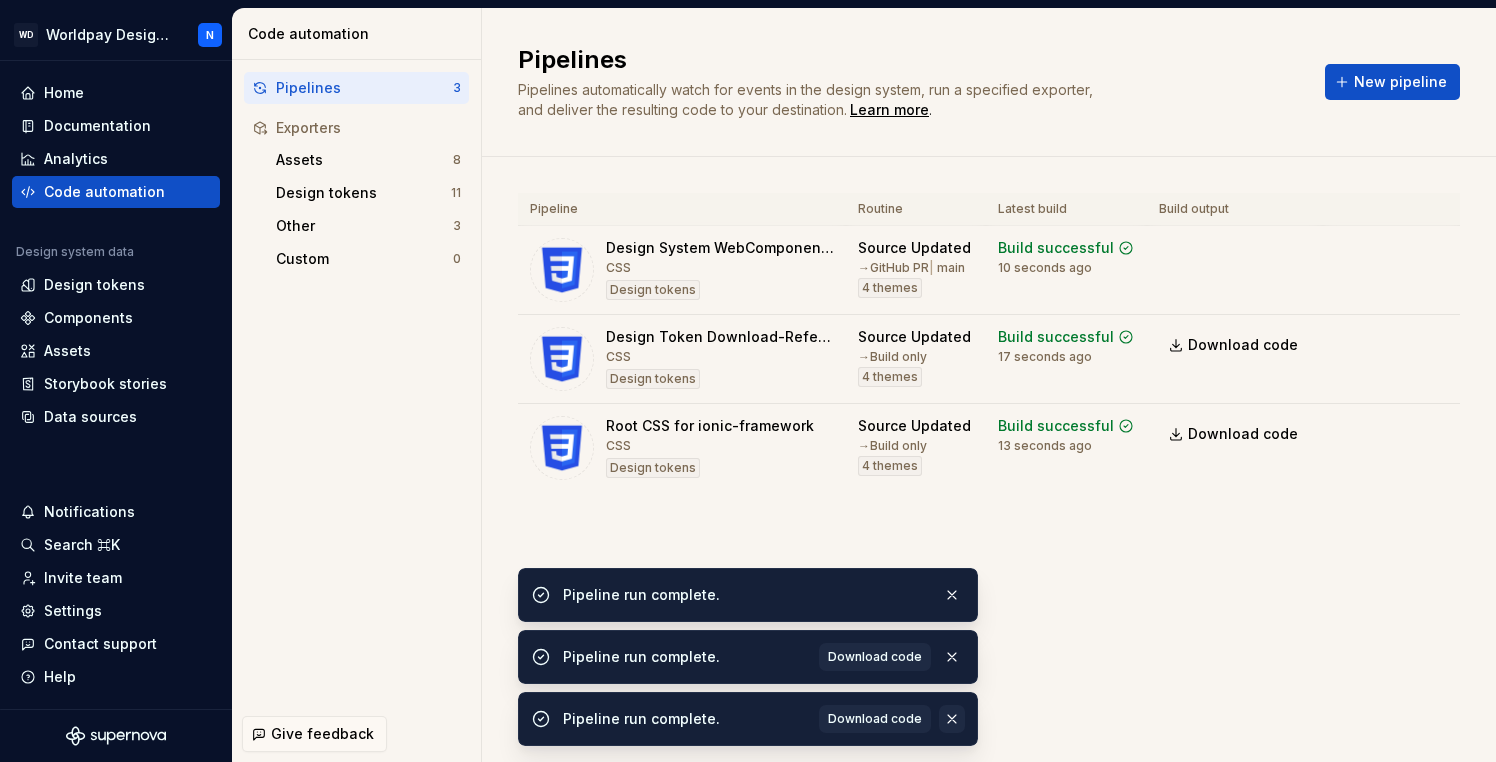 click at bounding box center [952, 719] 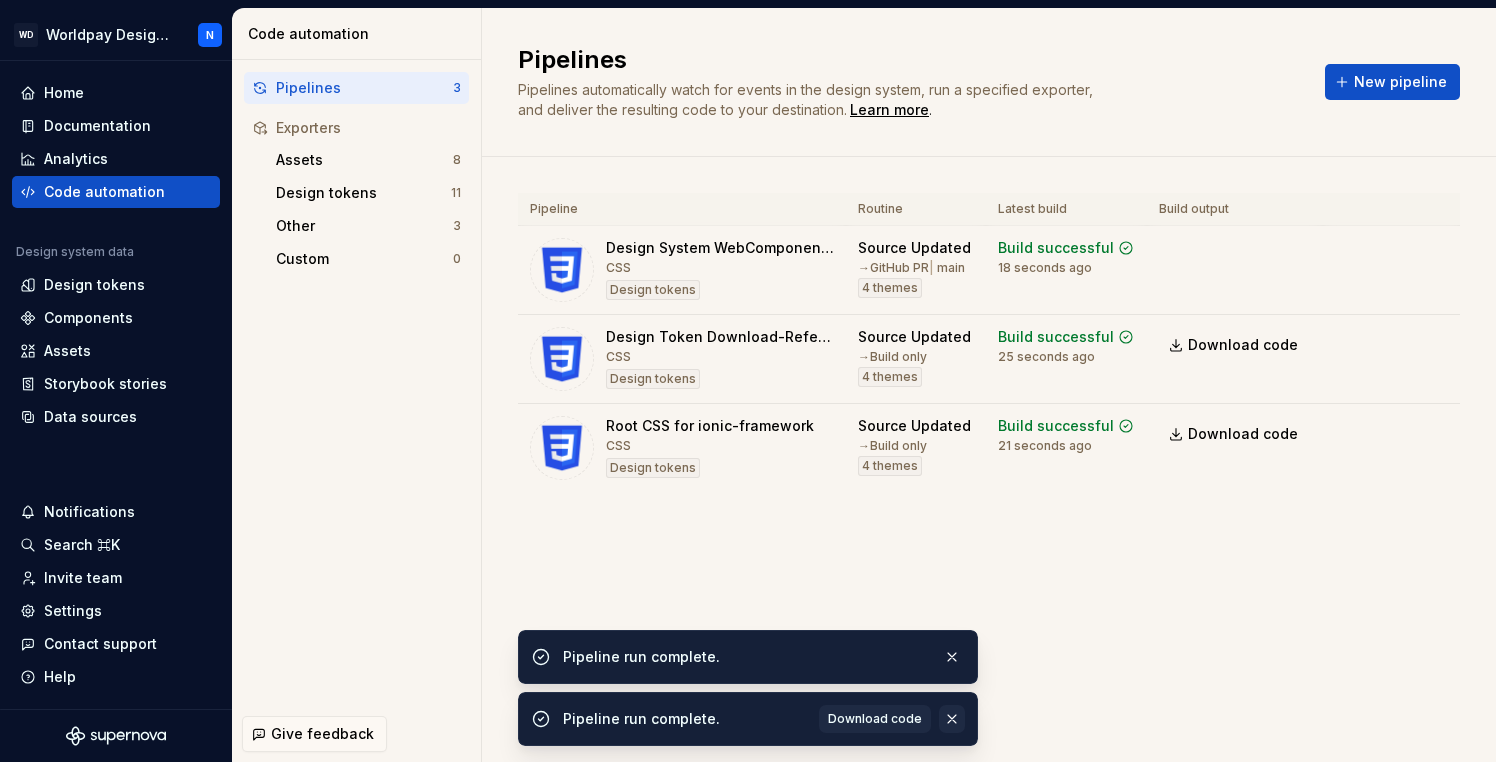 click at bounding box center (952, 719) 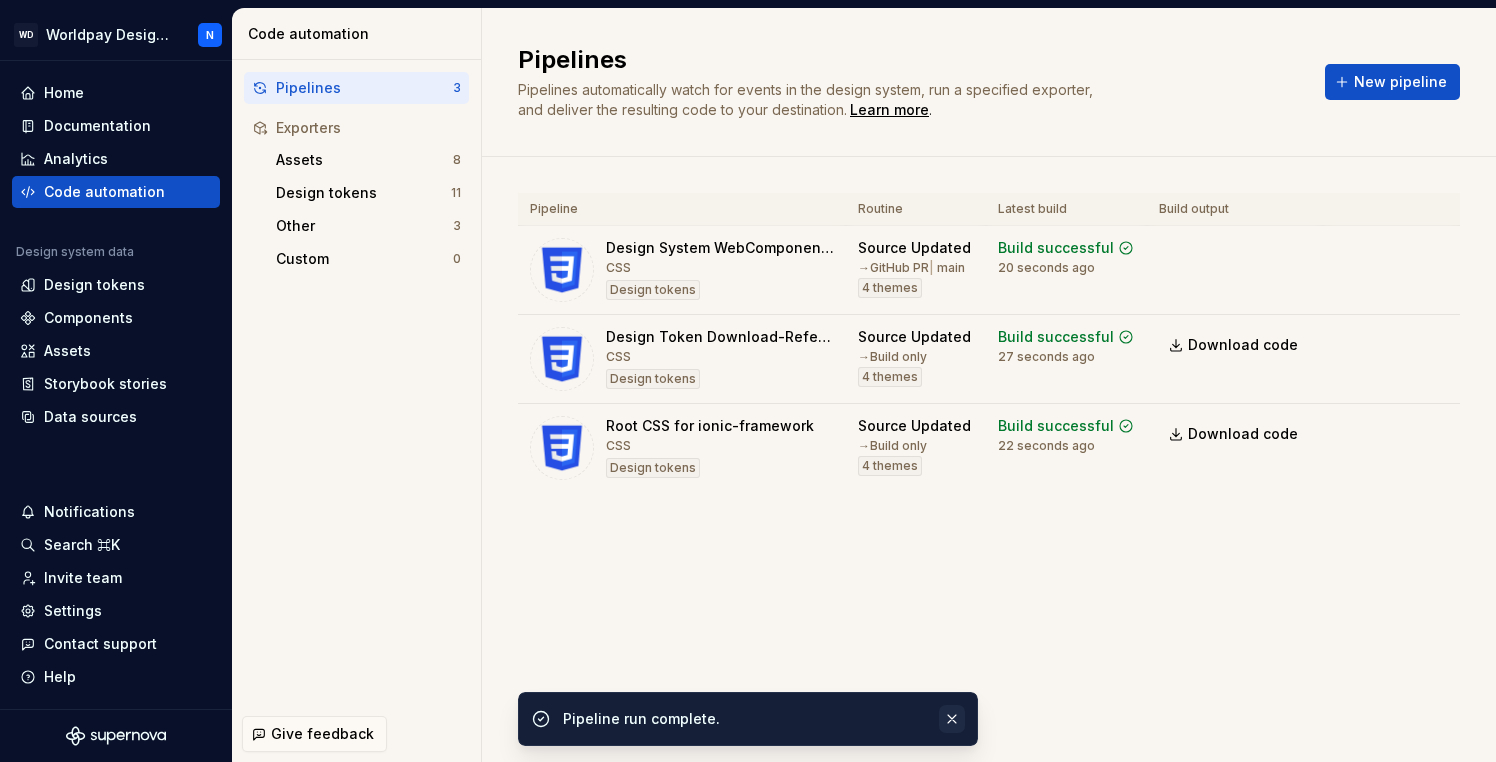 click at bounding box center [952, 719] 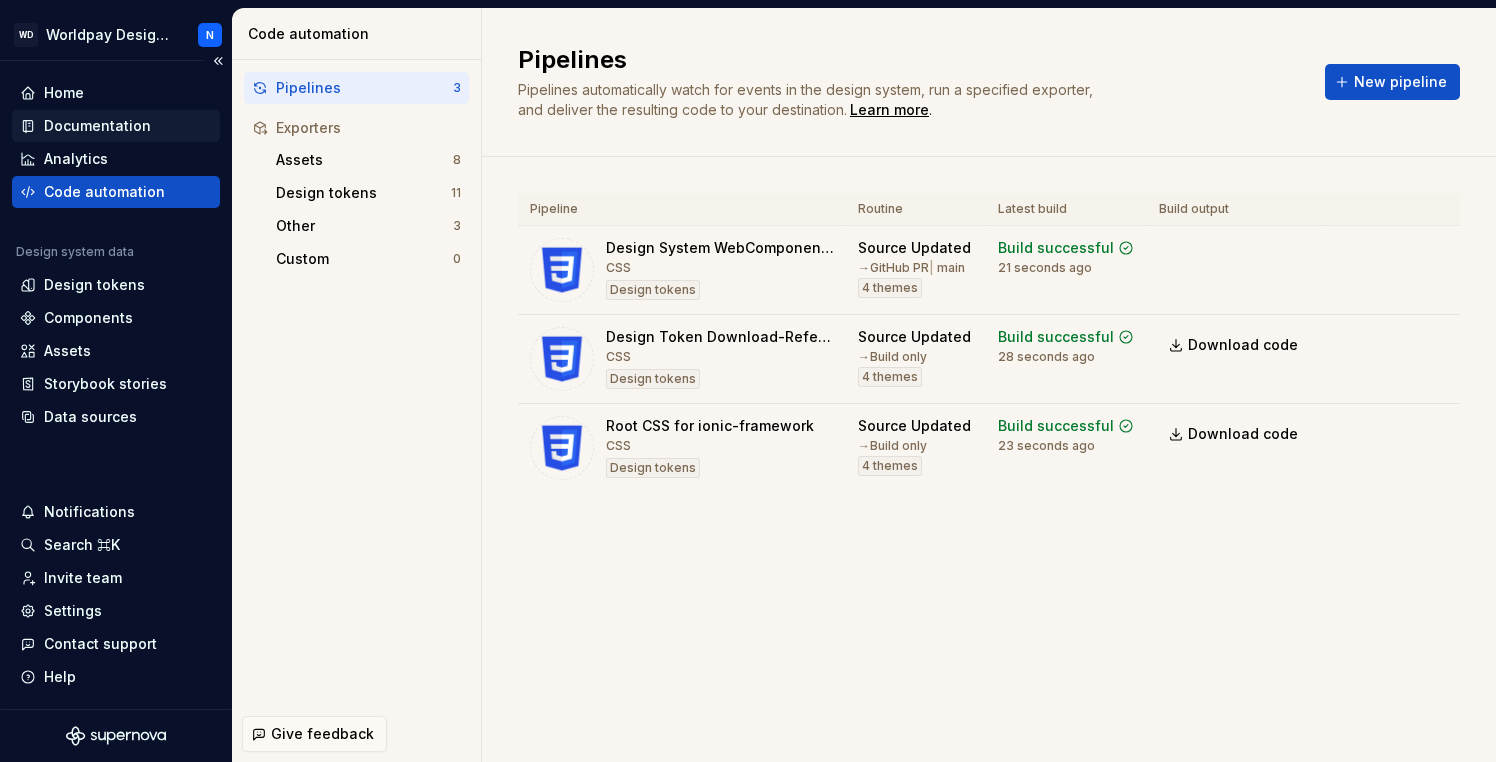 click on "Documentation" at bounding box center [116, 126] 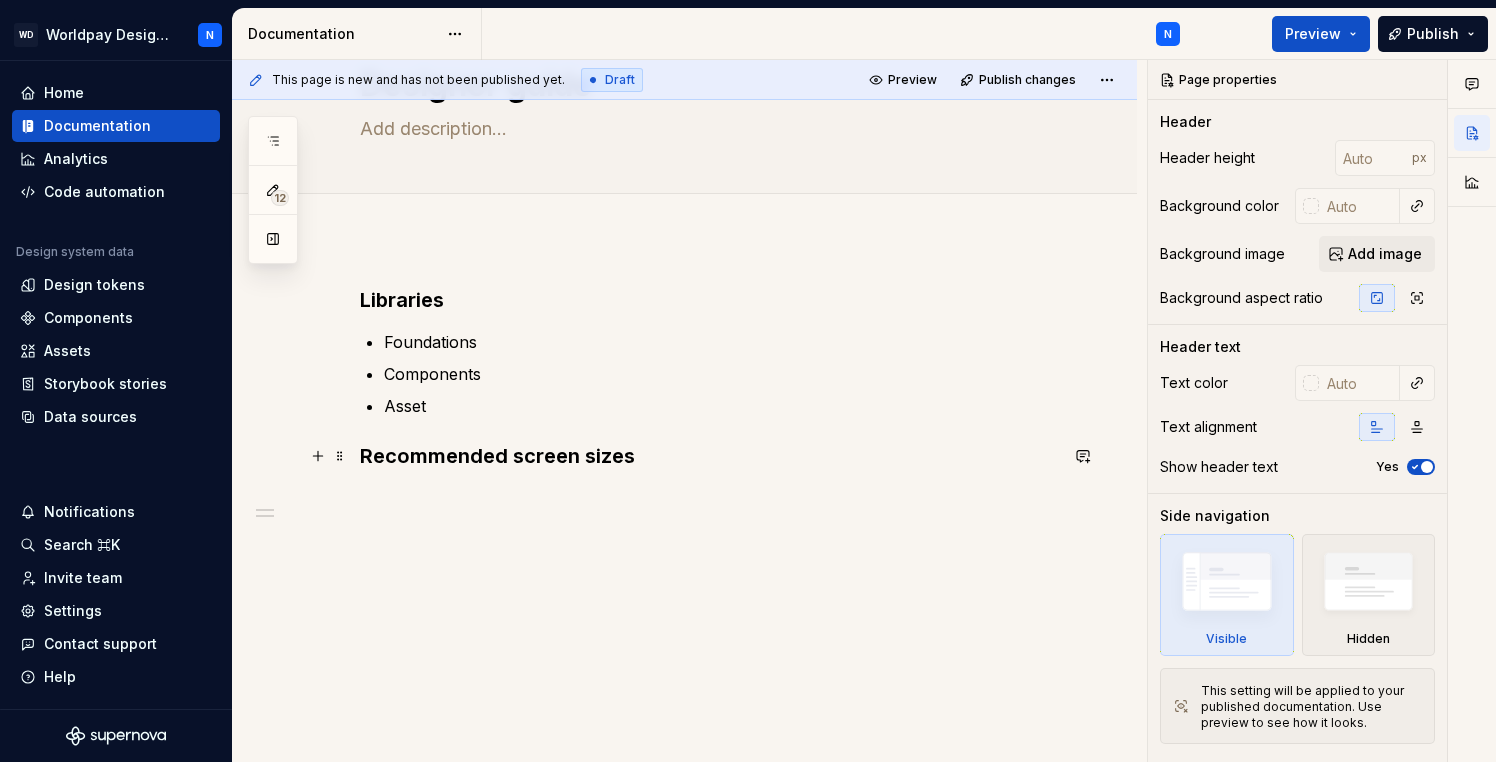 scroll, scrollTop: 0, scrollLeft: 0, axis: both 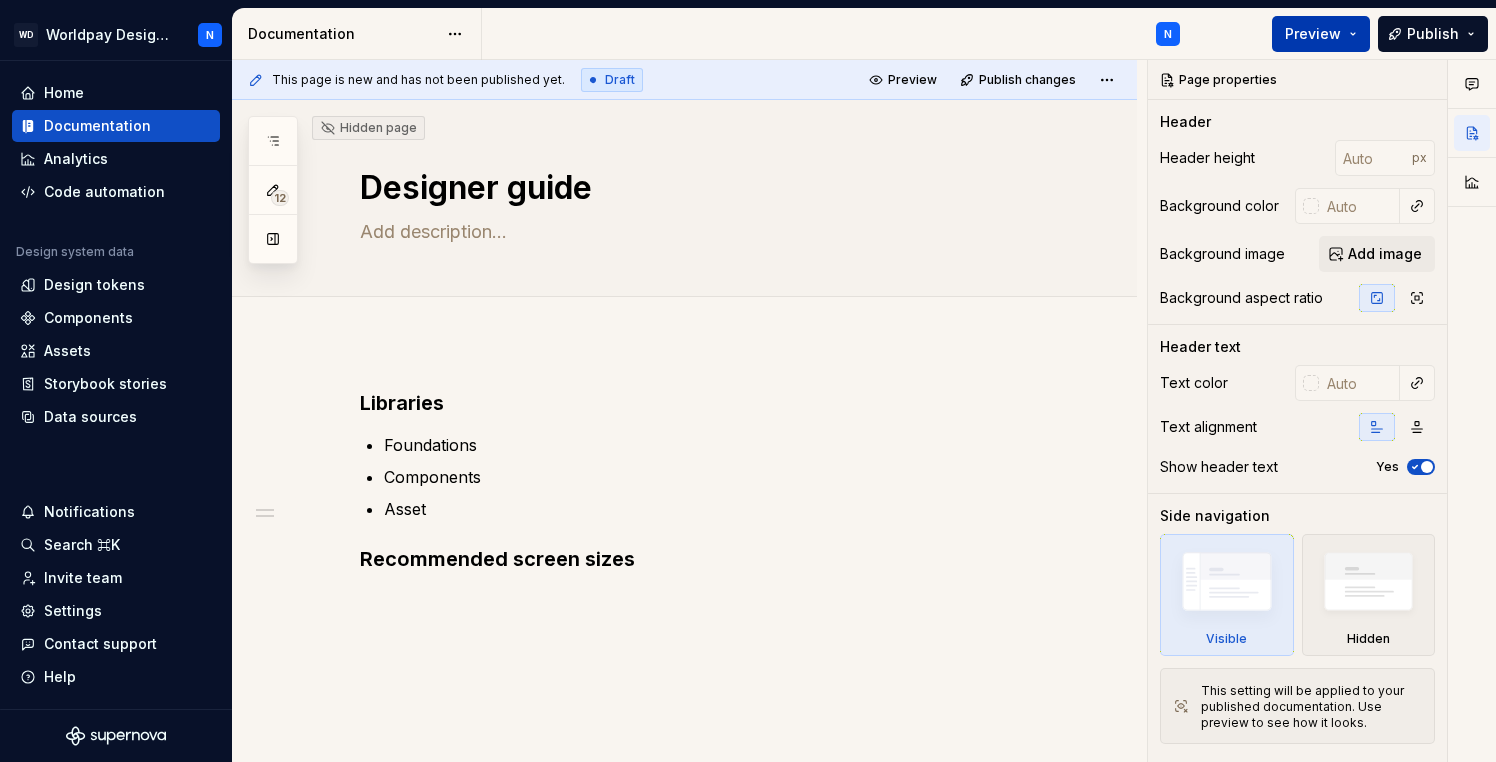 click on "Preview" at bounding box center [1313, 34] 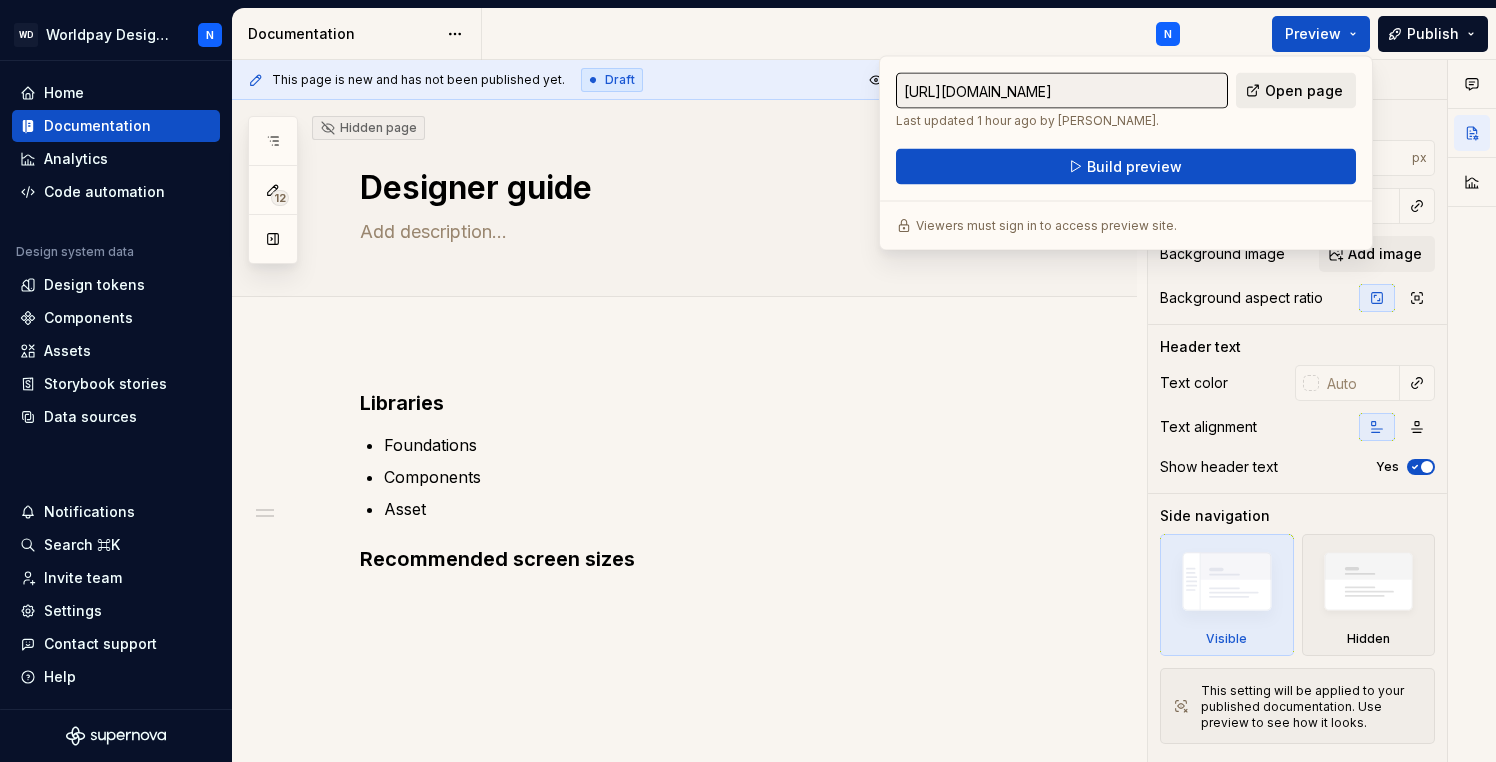 click on "Open page" at bounding box center (1304, 91) 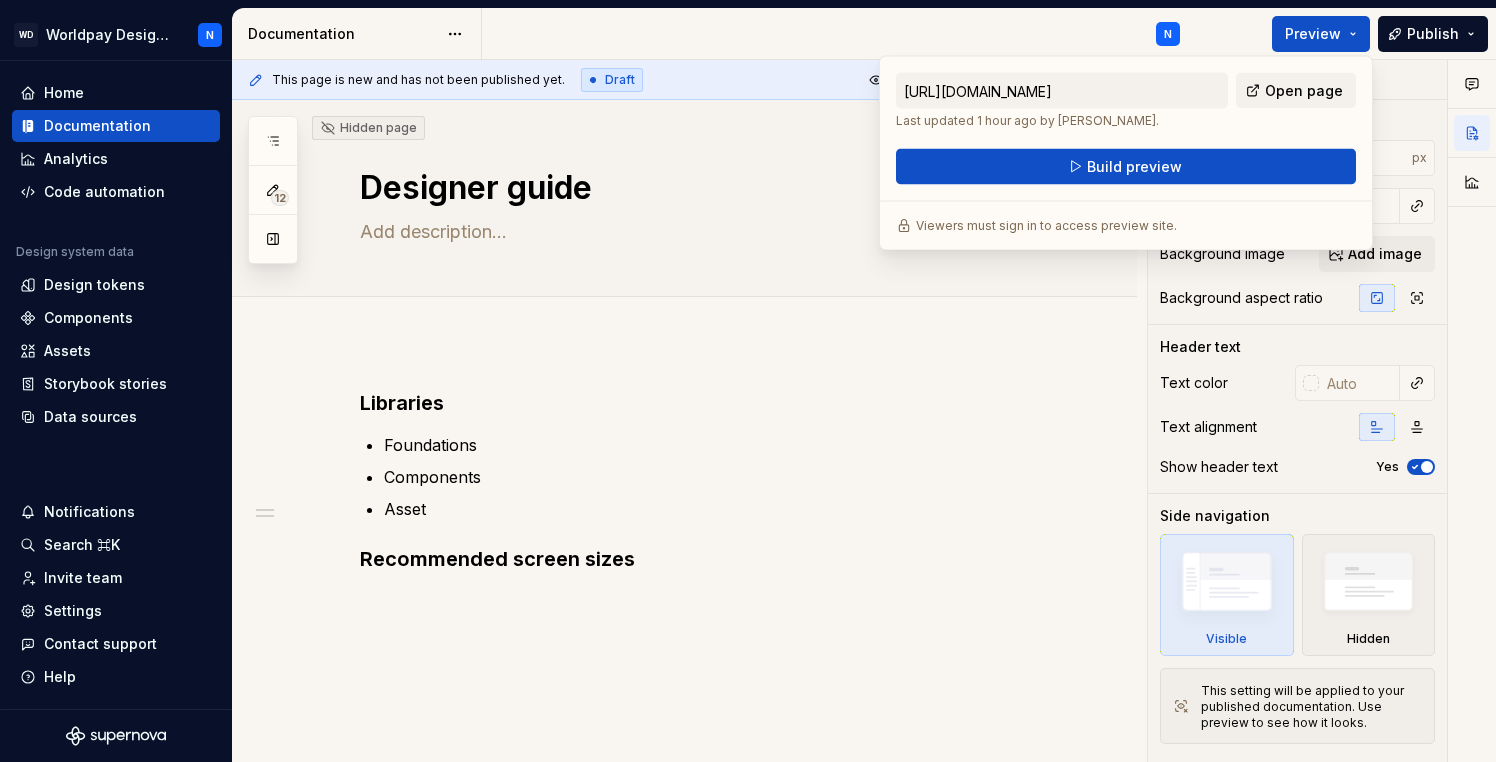 click on "This page is new and has not been published yet. Draft Preview Publish changes" at bounding box center (684, 80) 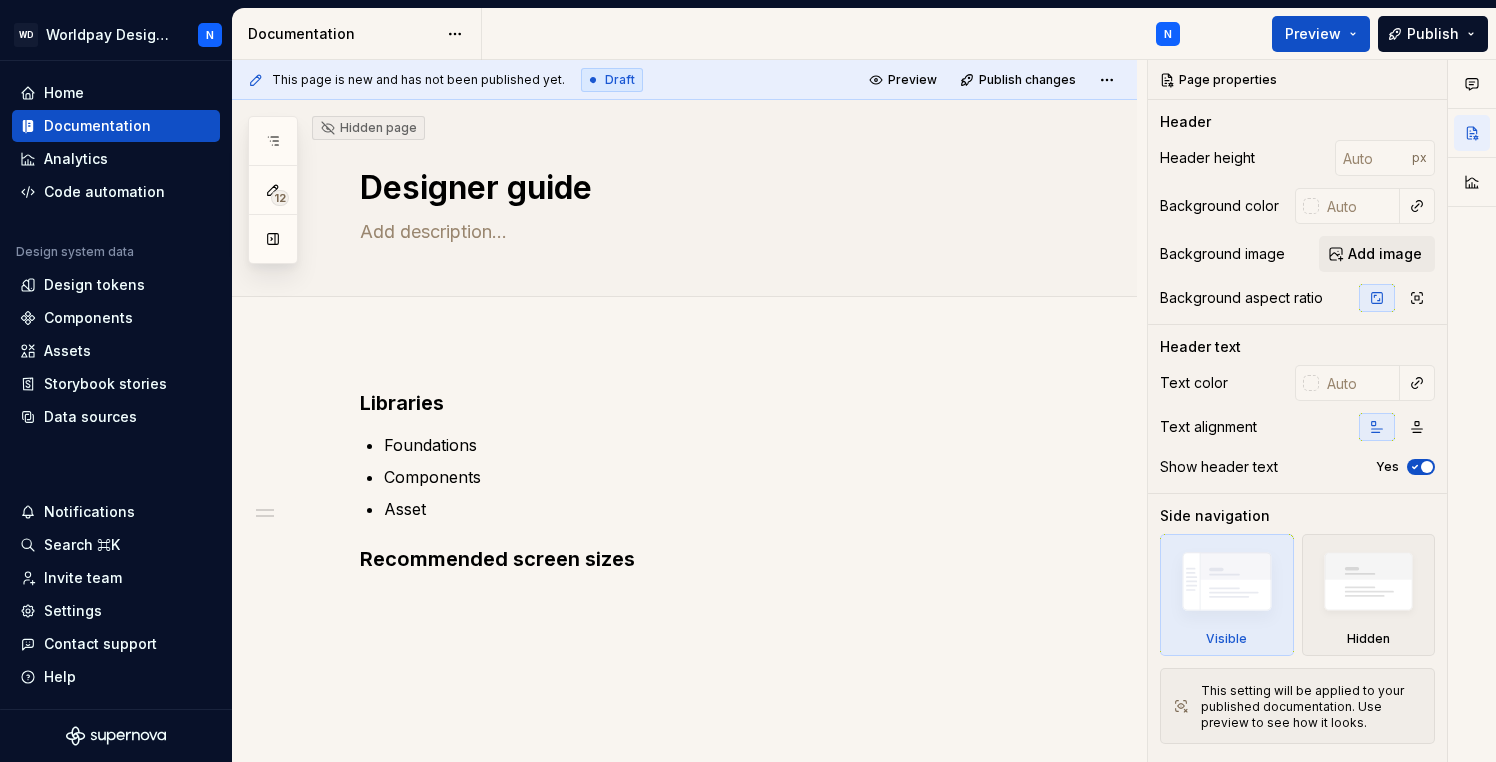 scroll, scrollTop: 103, scrollLeft: 0, axis: vertical 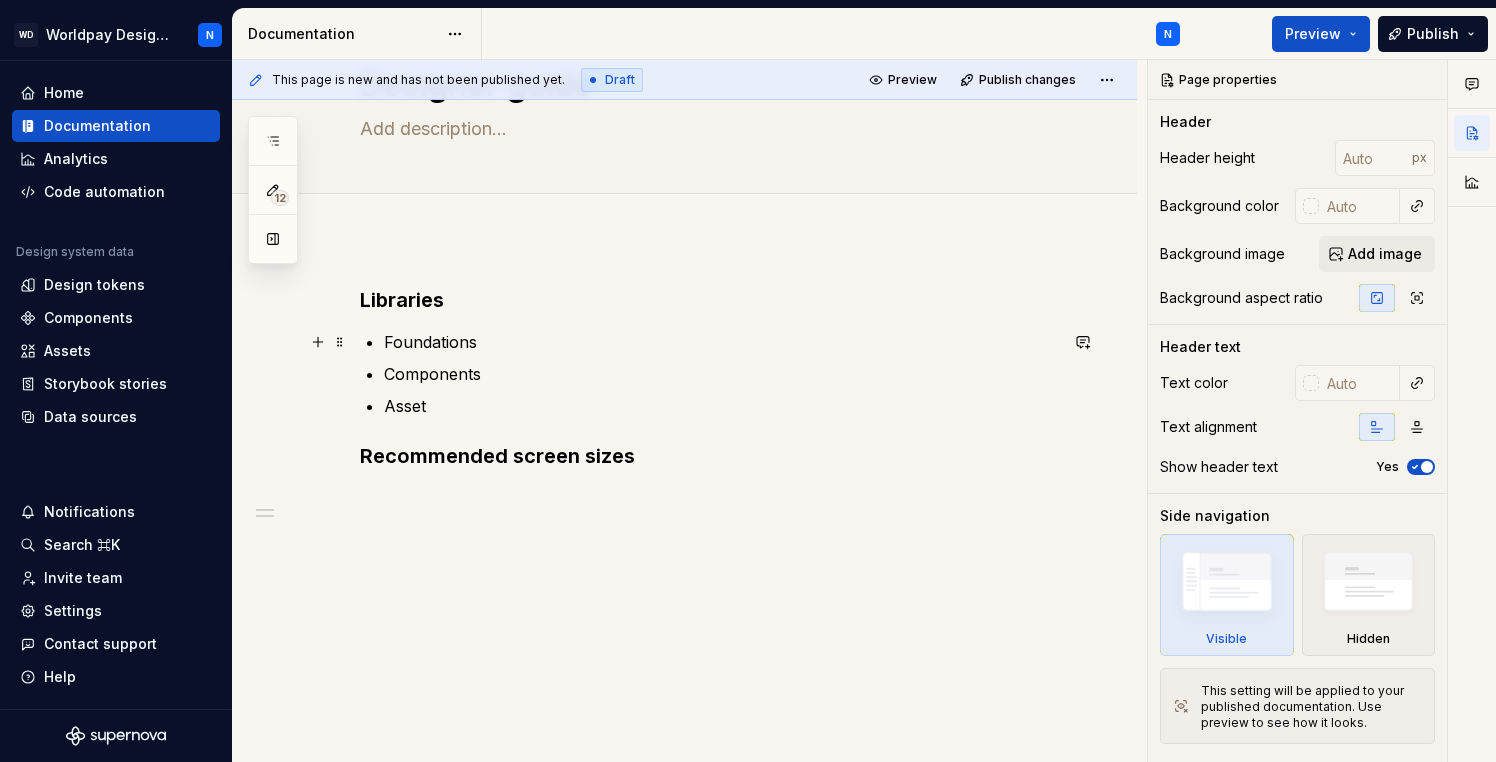 type on "*" 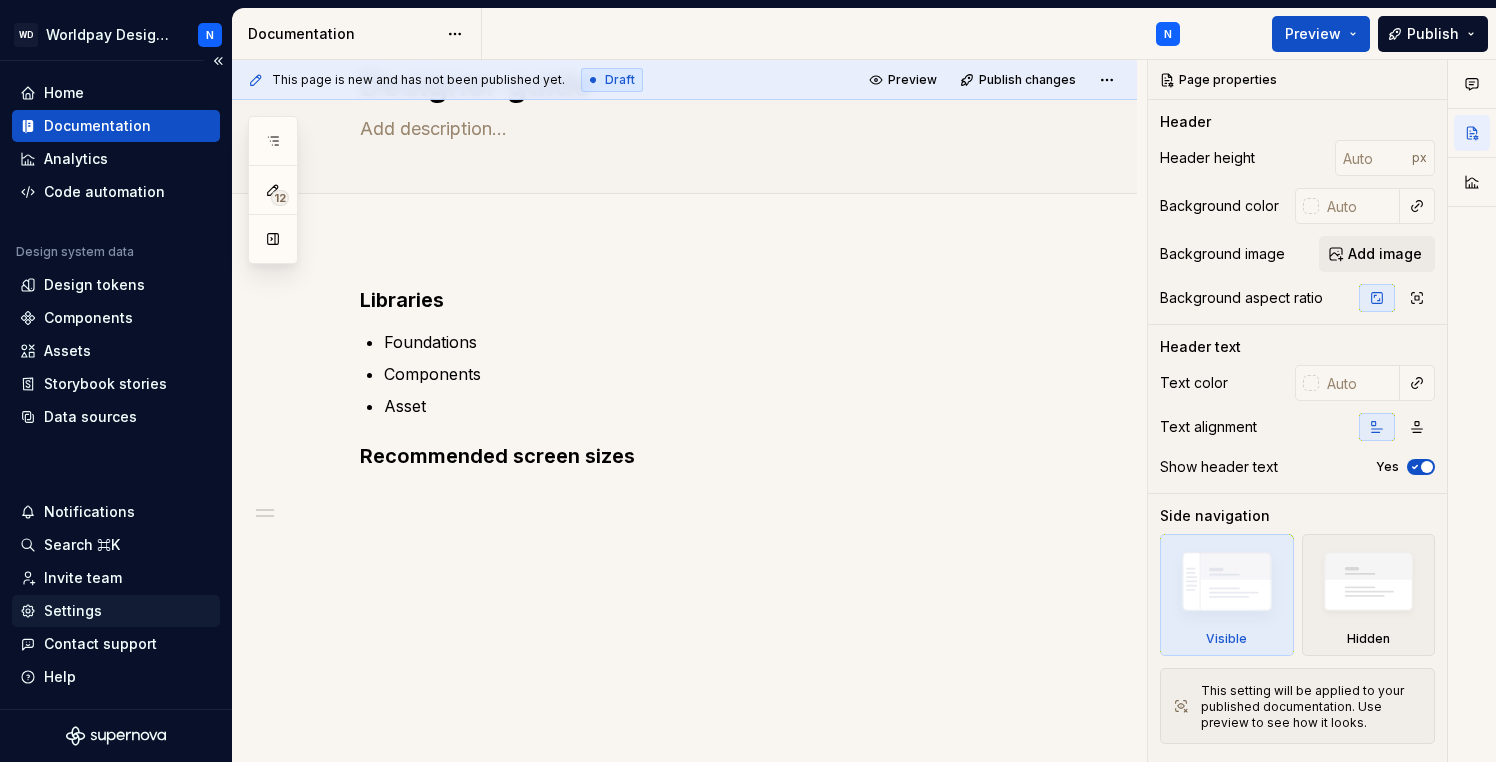 click on "Settings" at bounding box center [116, 611] 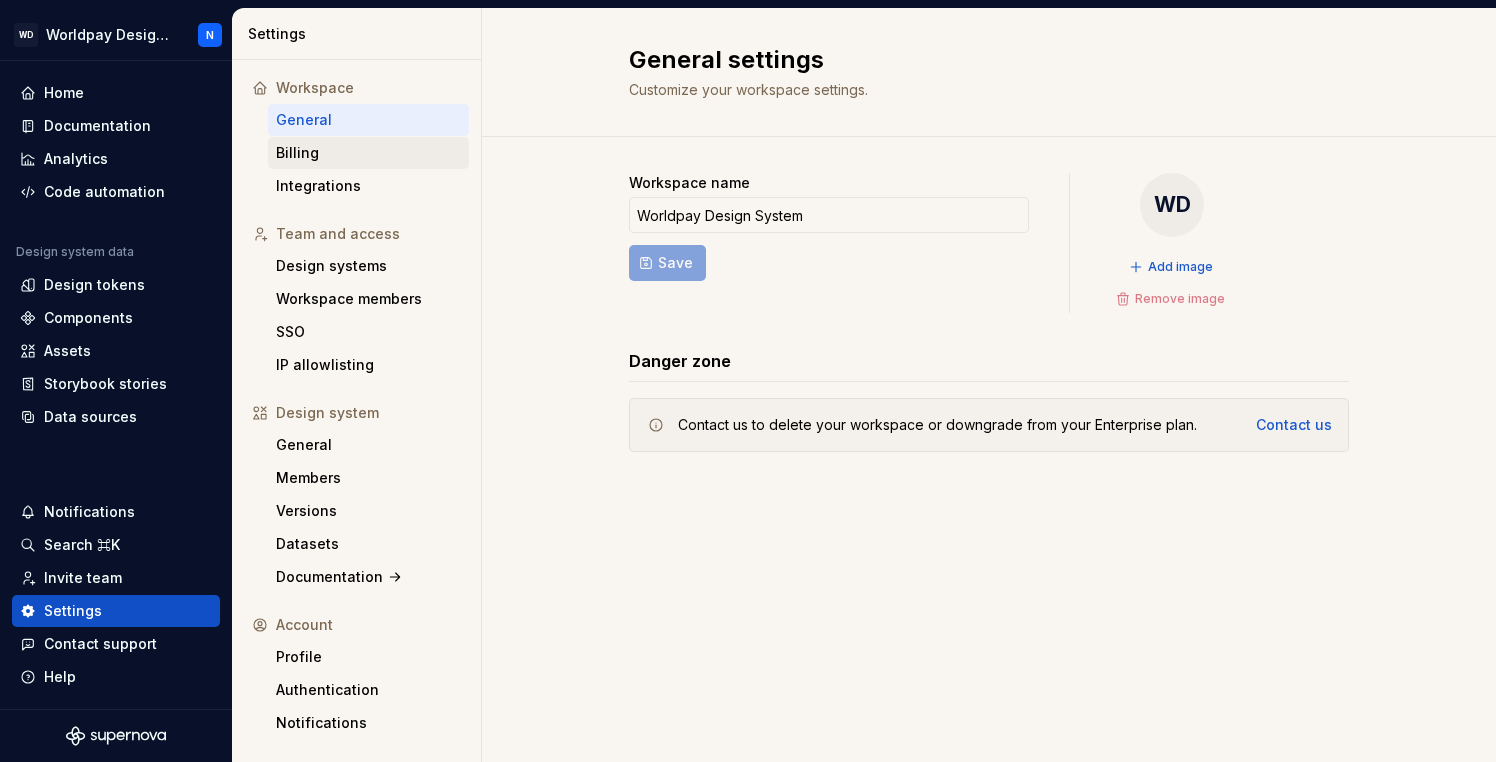 click on "Billing" at bounding box center [368, 153] 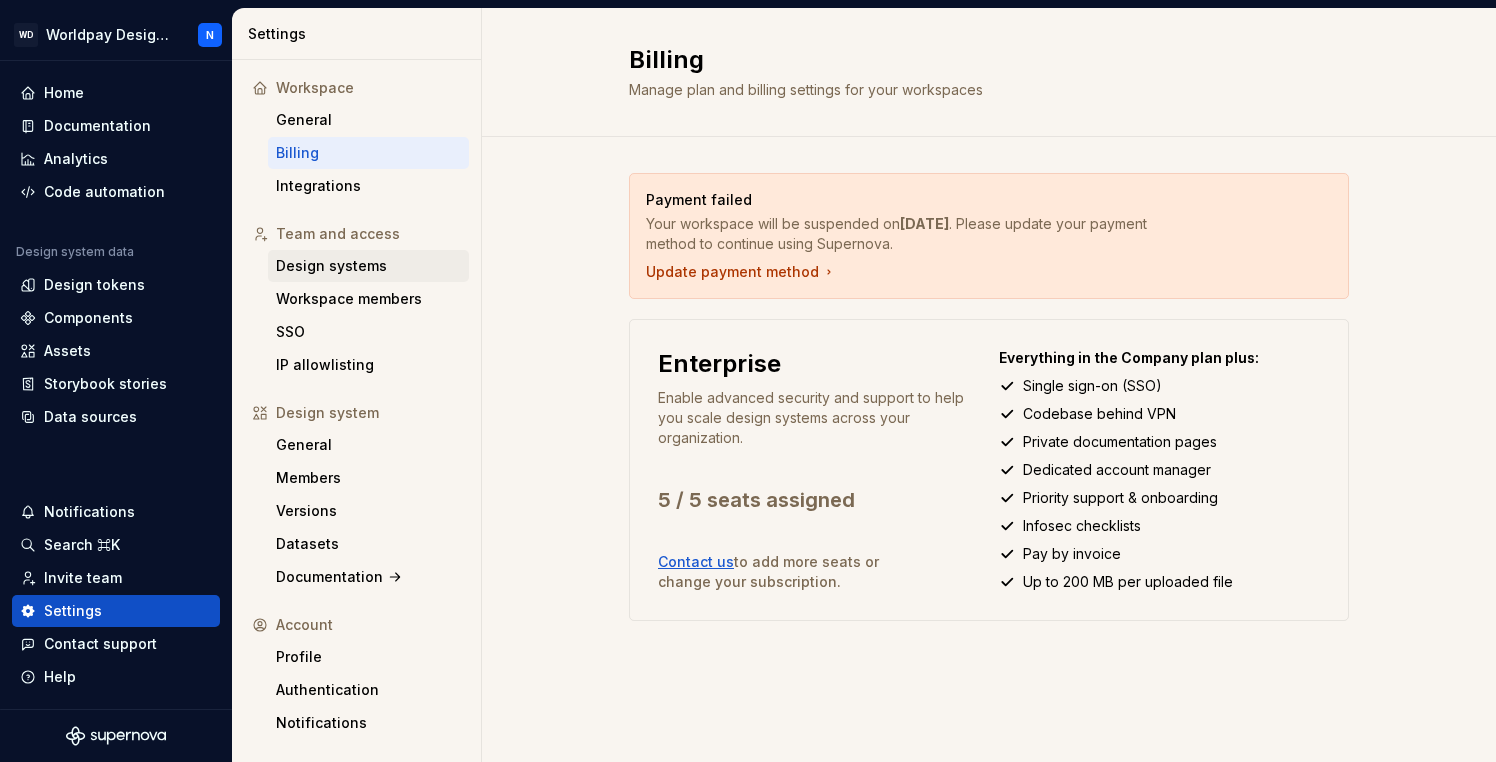 click on "Design systems" at bounding box center (368, 266) 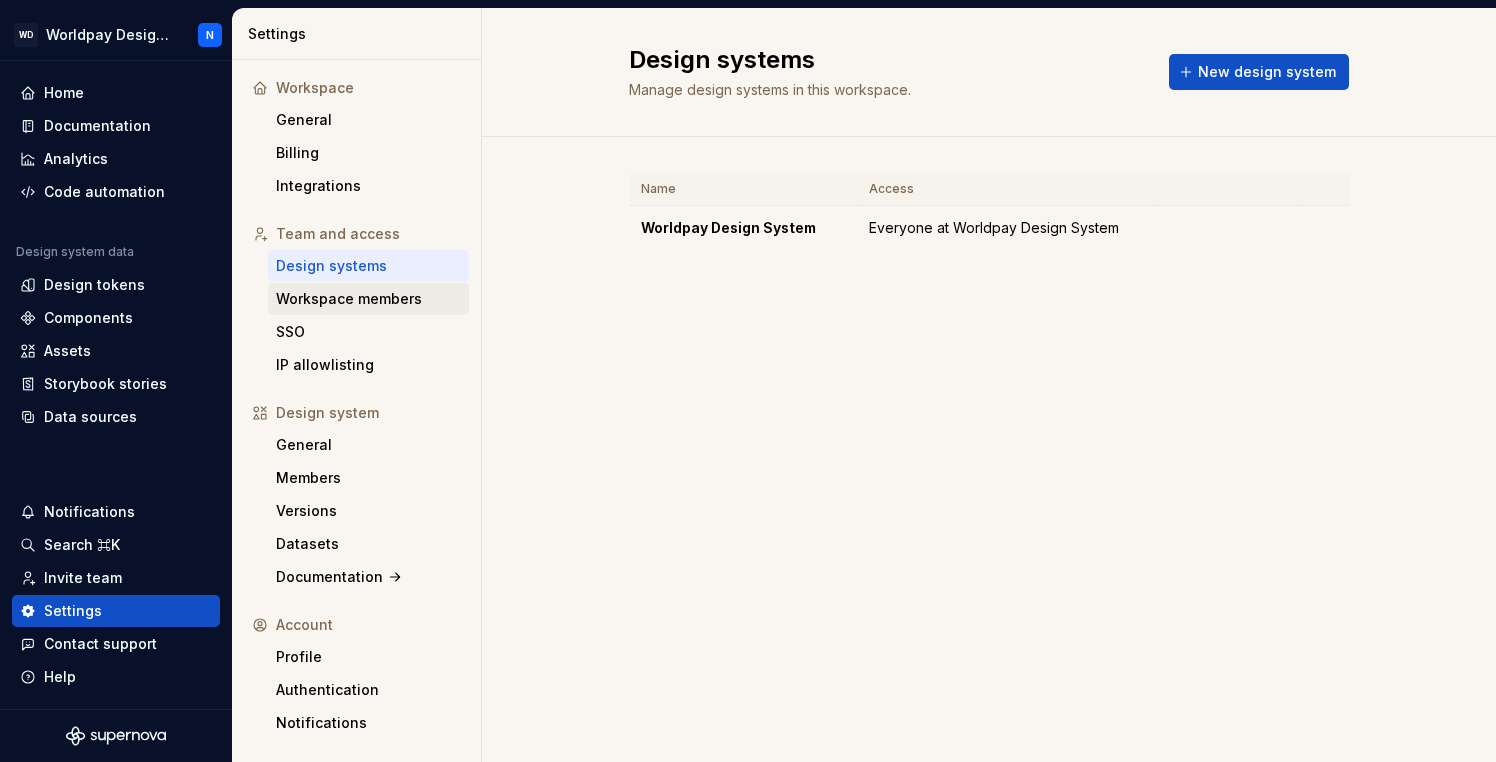 click on "Workspace members" at bounding box center [368, 299] 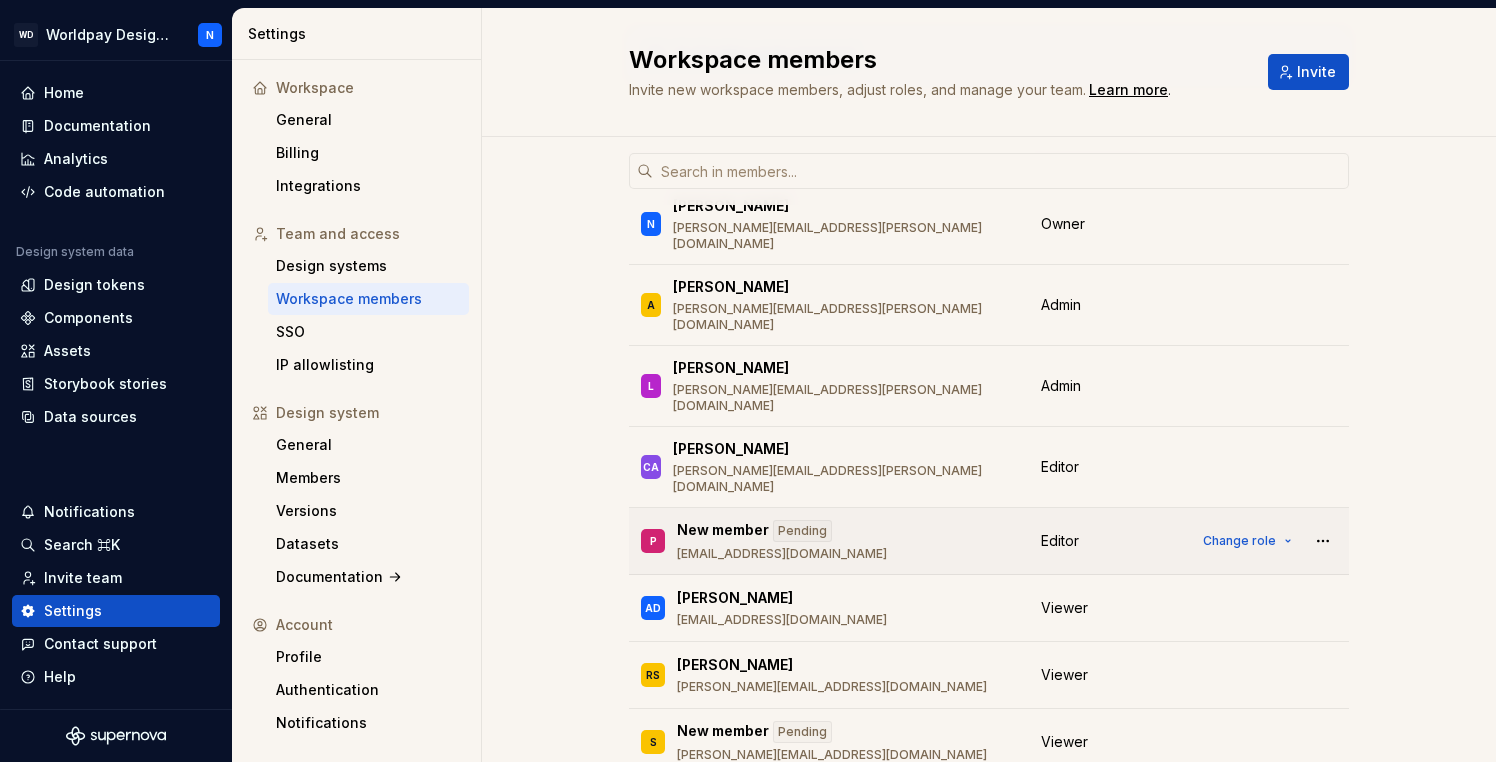 scroll, scrollTop: 0, scrollLeft: 0, axis: both 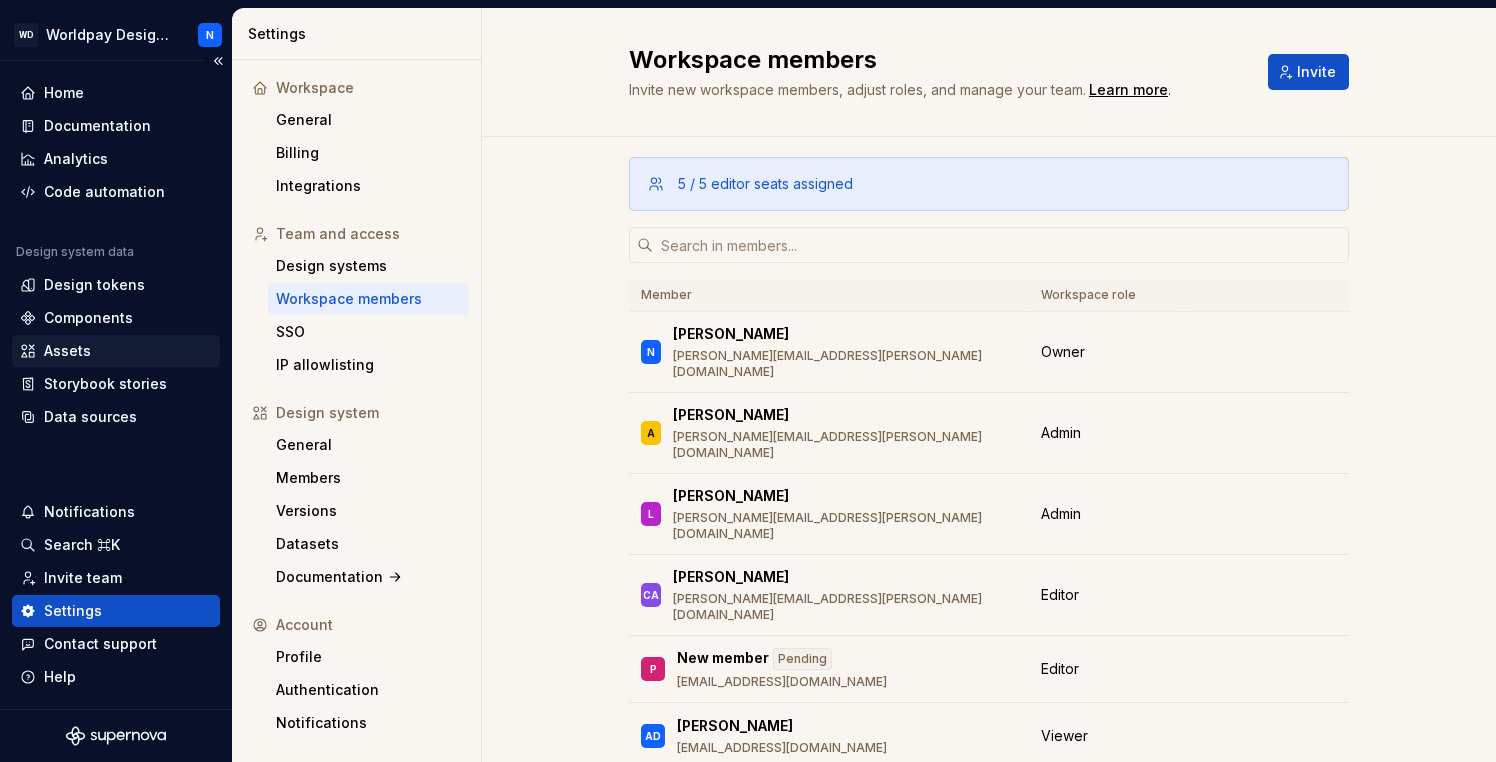 click on "Assets" at bounding box center [67, 351] 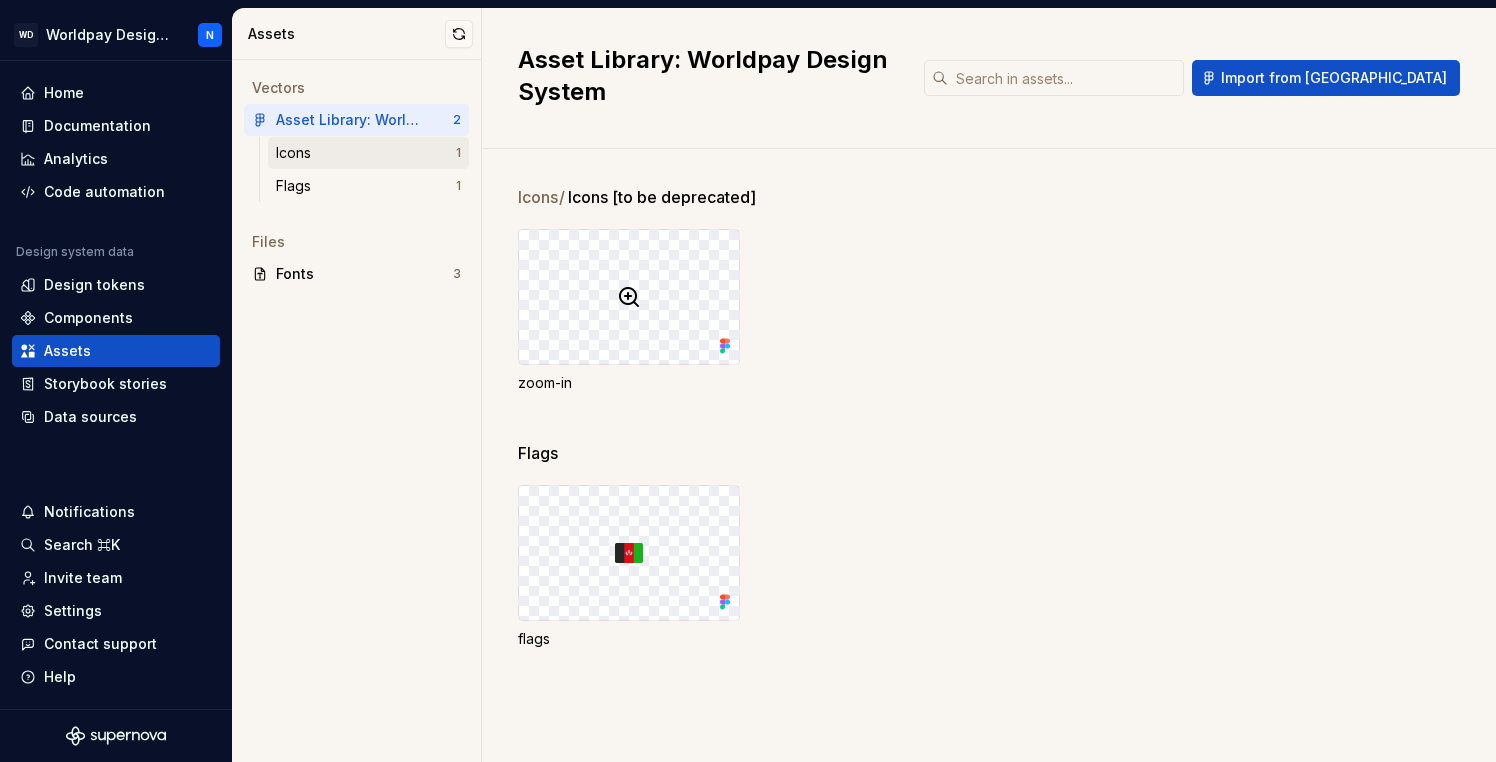 click on "Icons" at bounding box center (366, 153) 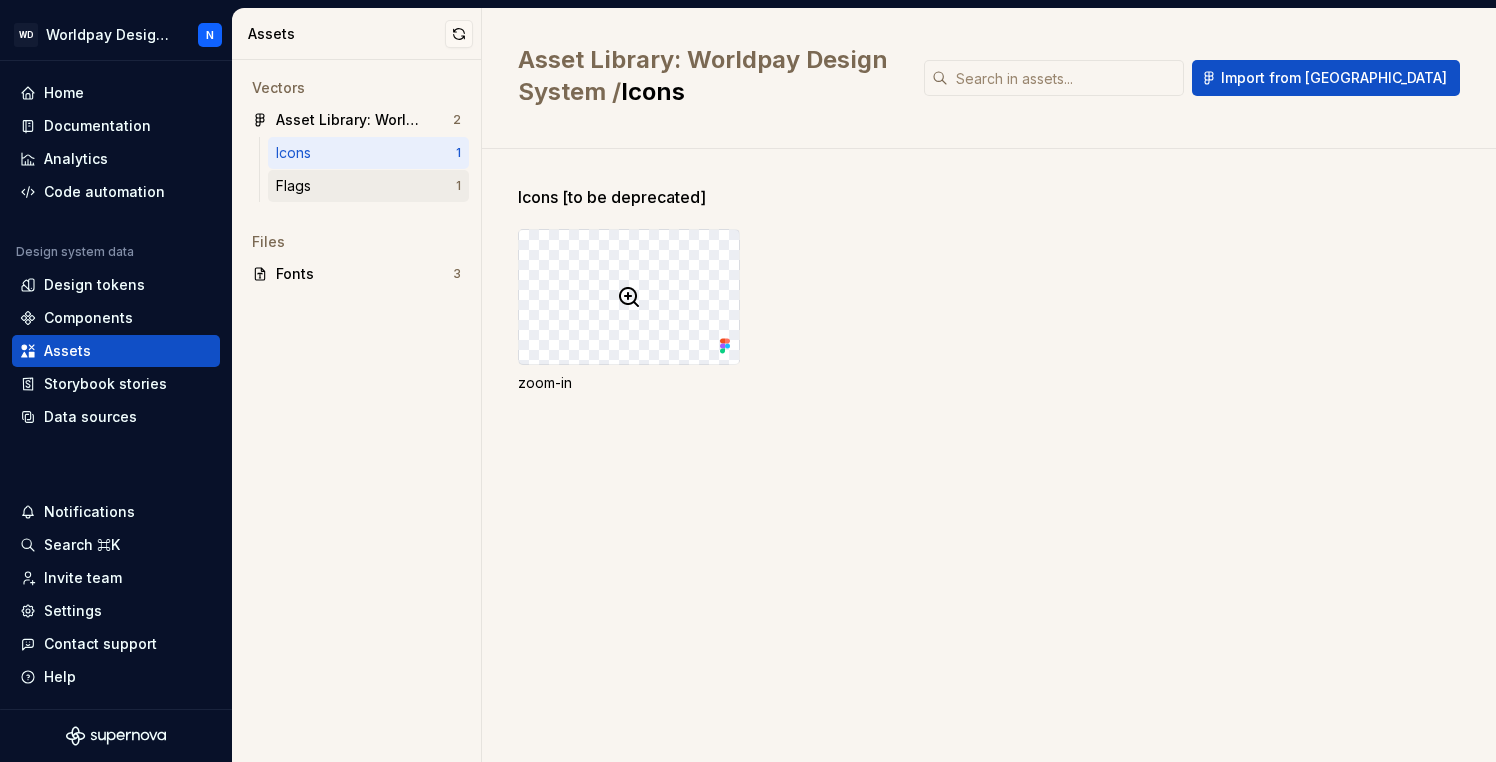 click on "Flags" at bounding box center (366, 186) 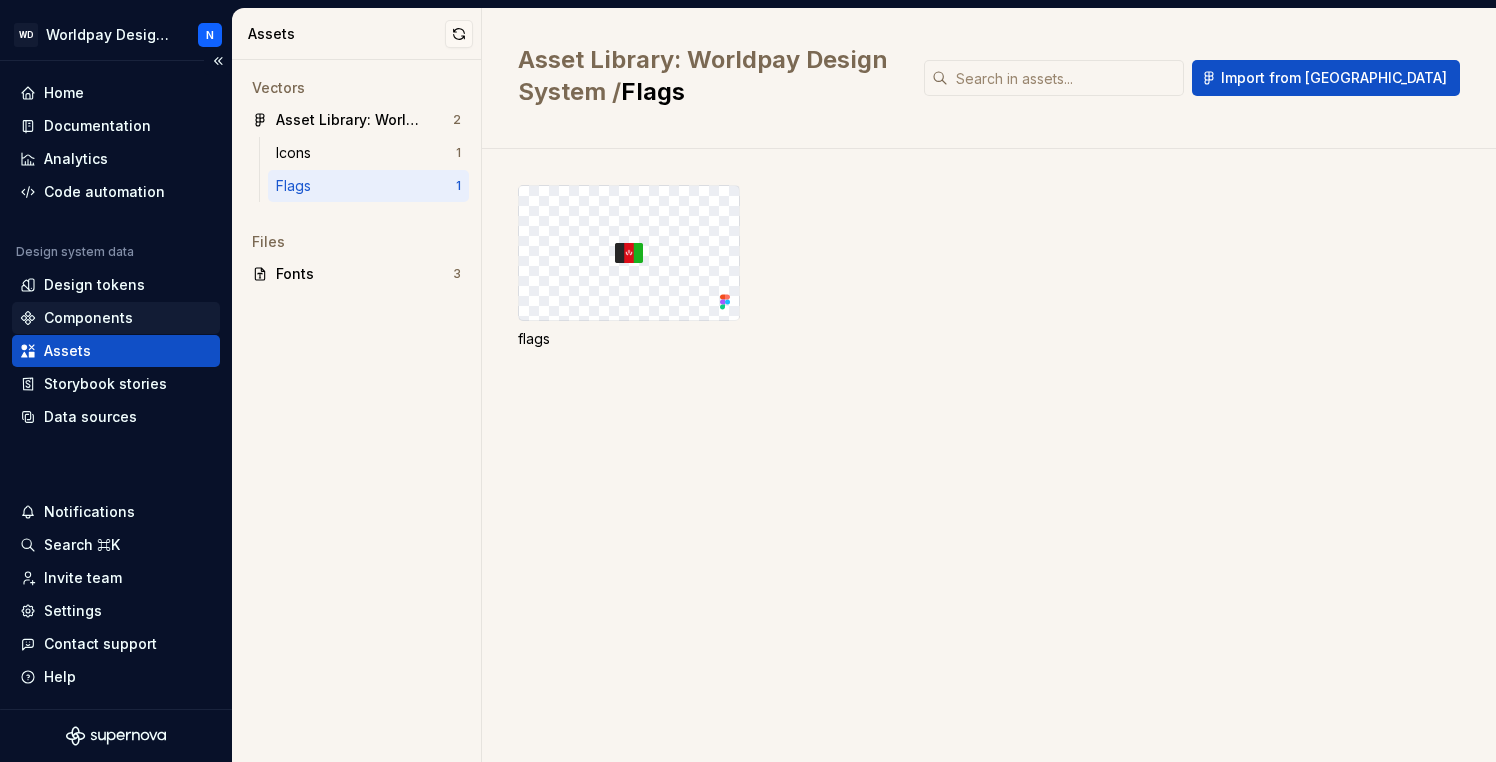 click on "Components" at bounding box center (88, 318) 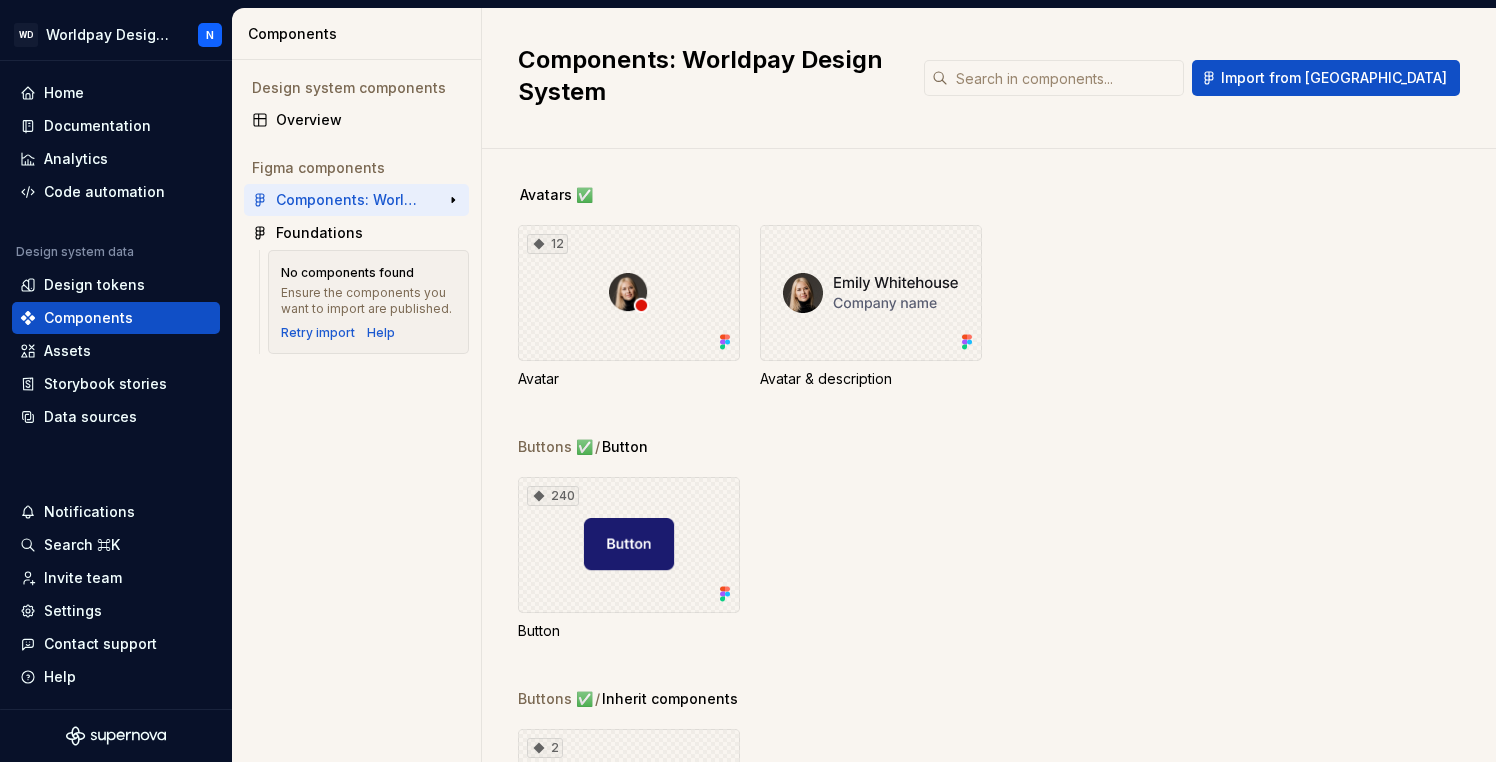 click on "Components: Worldpay Design System" at bounding box center [350, 200] 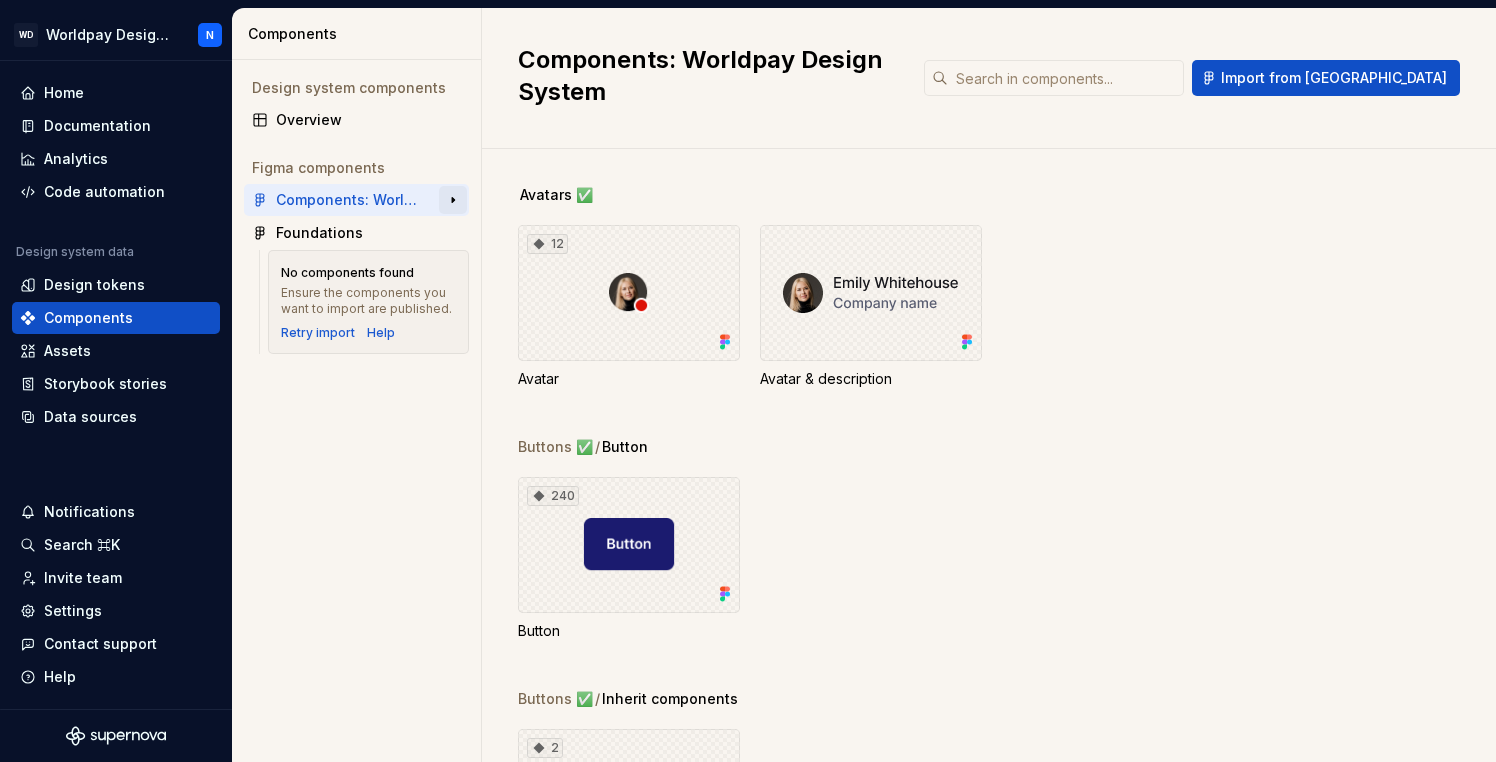 click at bounding box center (453, 200) 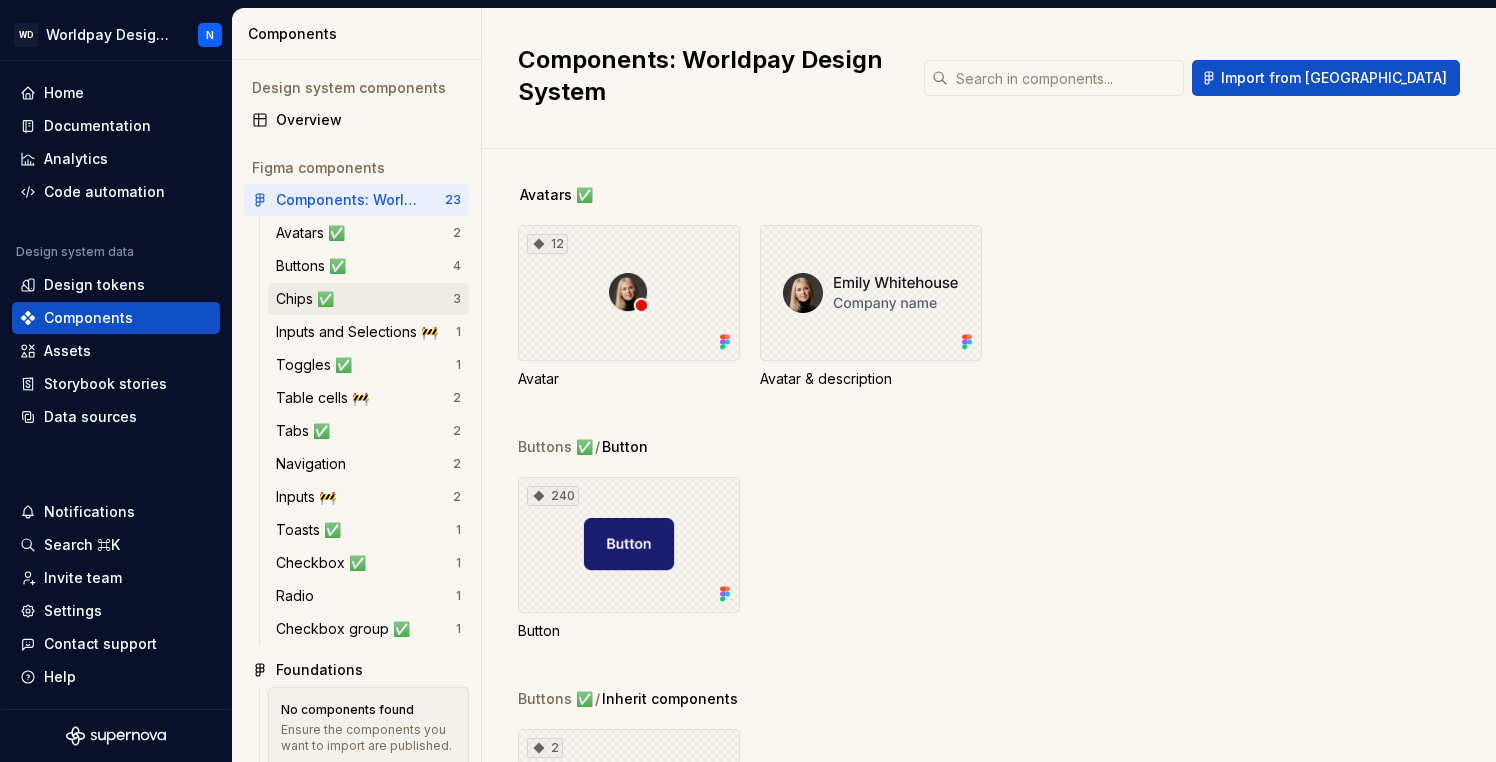 scroll, scrollTop: 49, scrollLeft: 0, axis: vertical 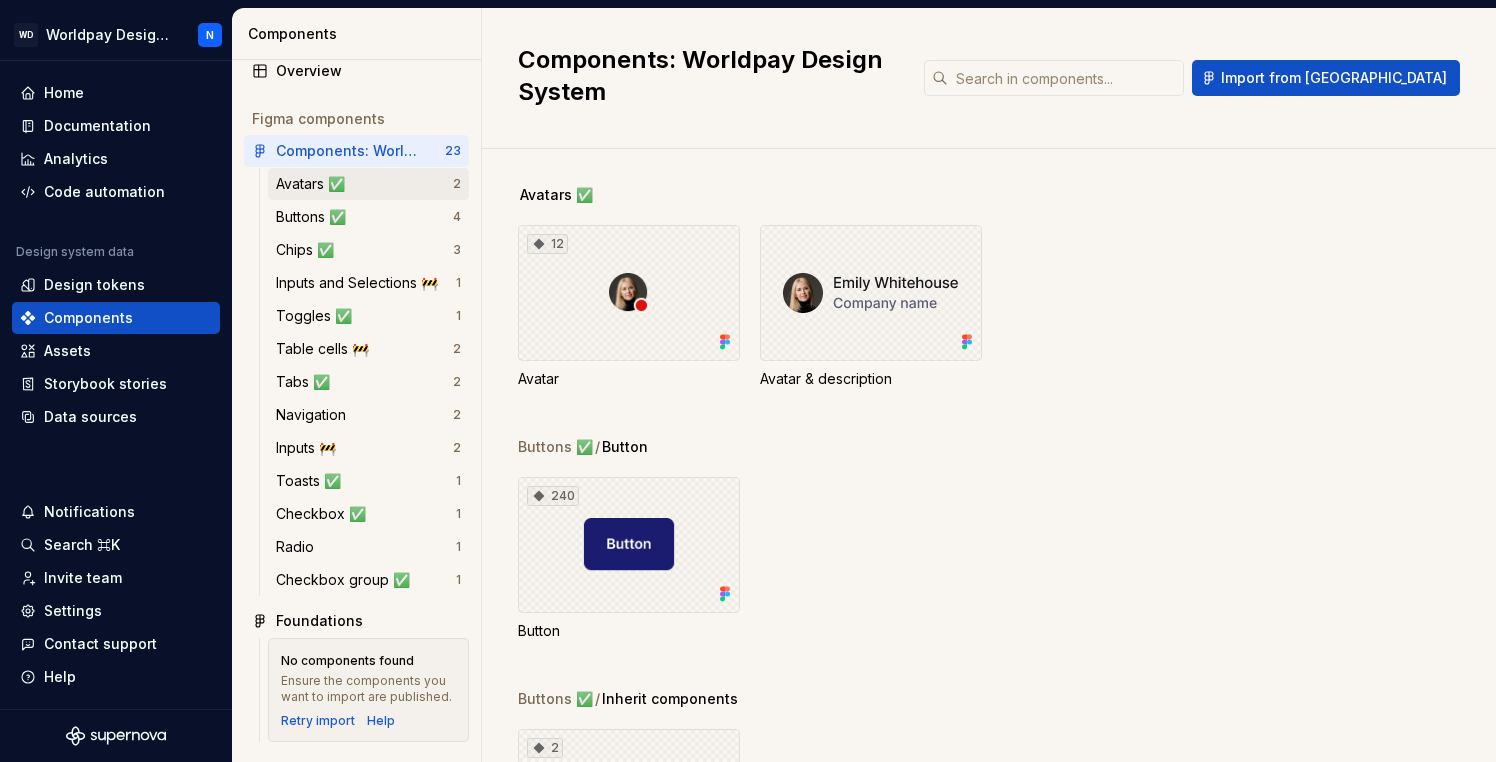 click on "Avatars ✅" at bounding box center [314, 184] 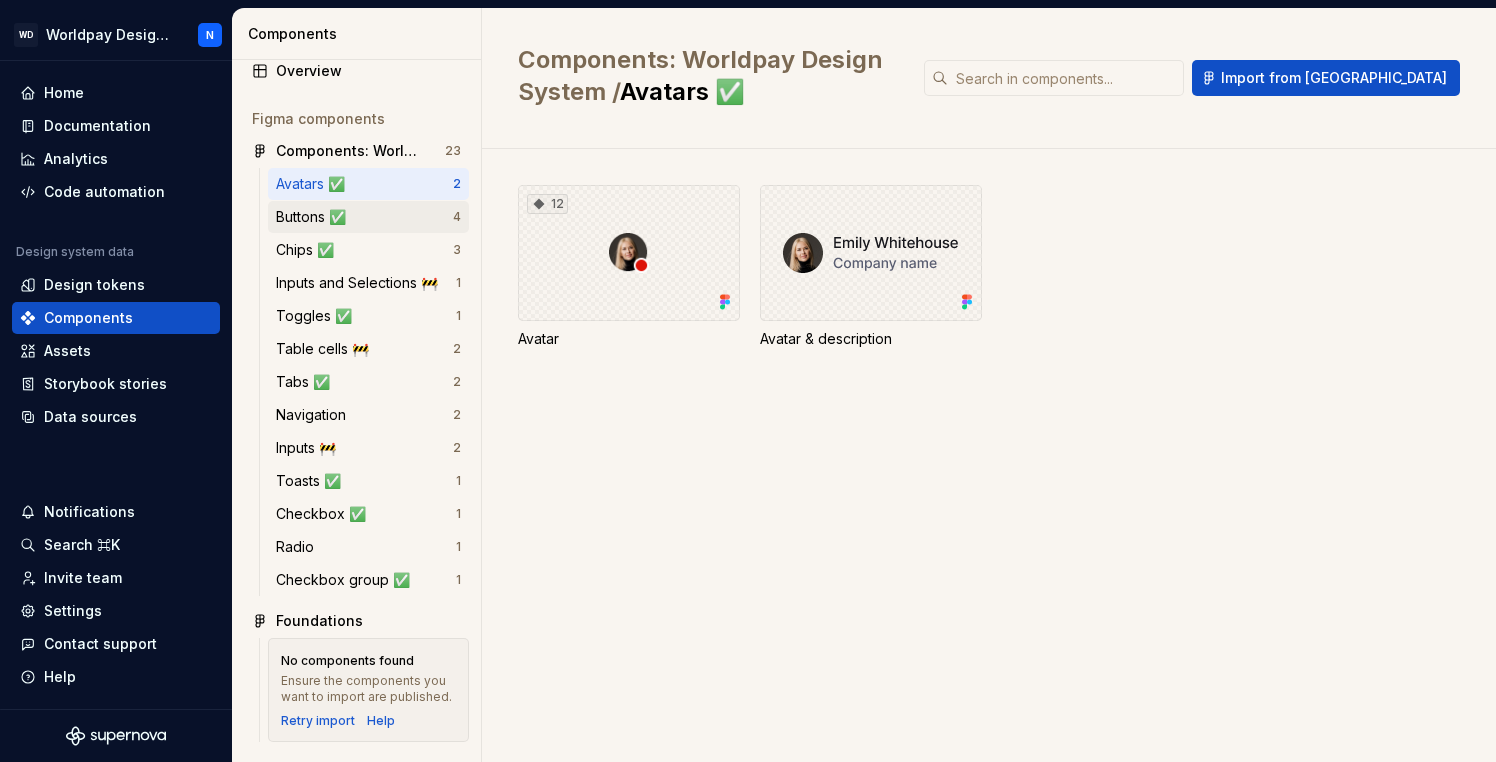 click on "Buttons ✅" at bounding box center (315, 217) 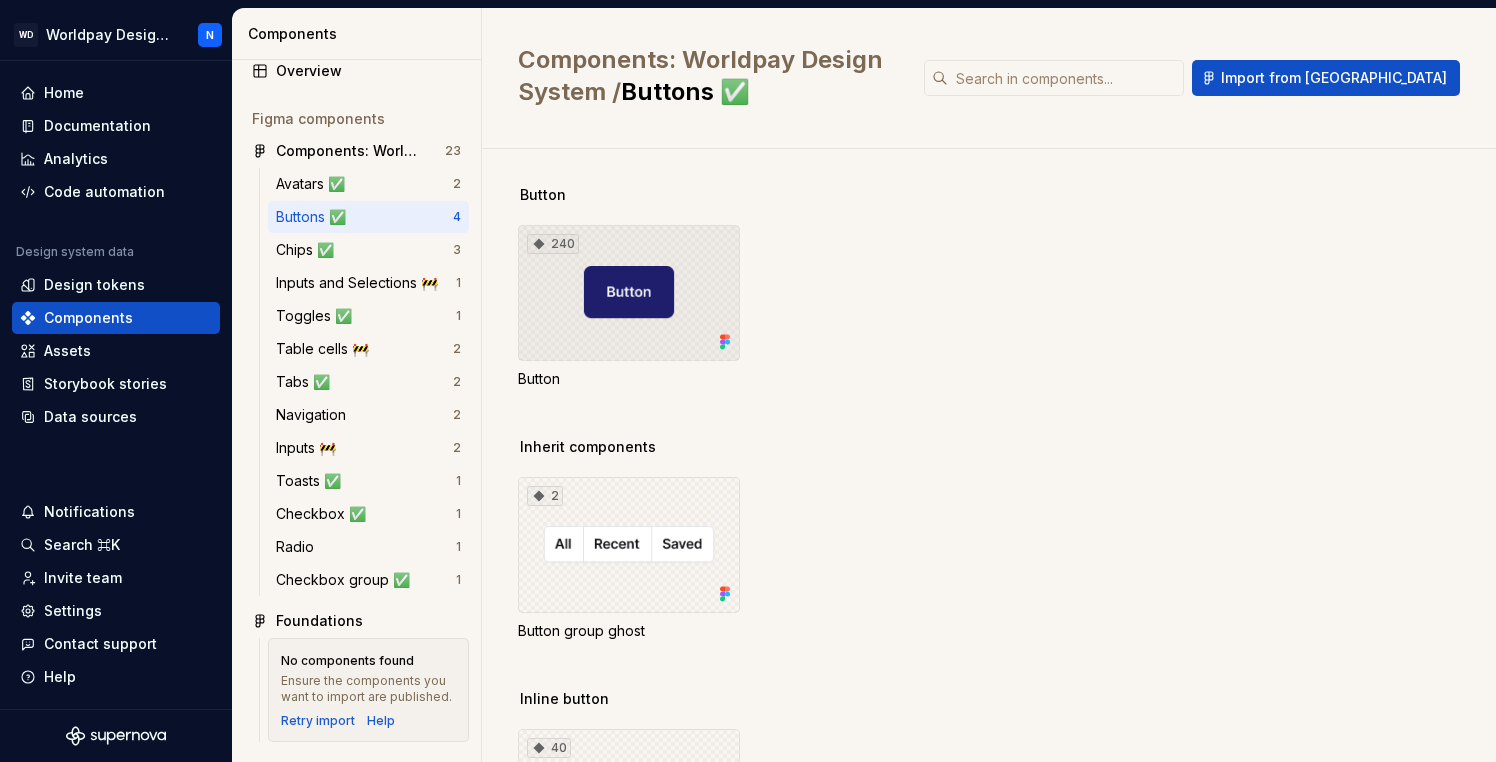 click on "240" at bounding box center (629, 293) 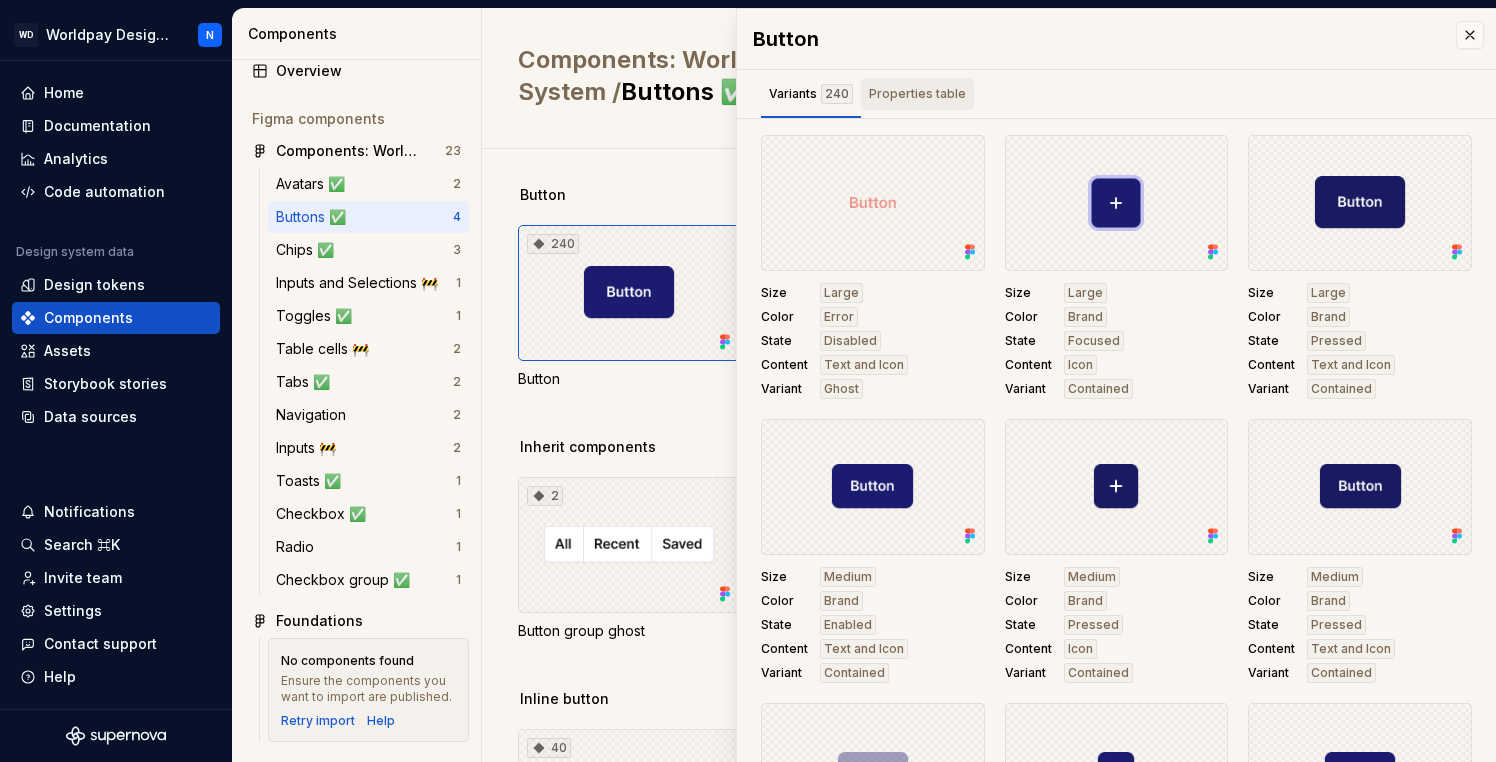 click on "Properties table" at bounding box center [917, 94] 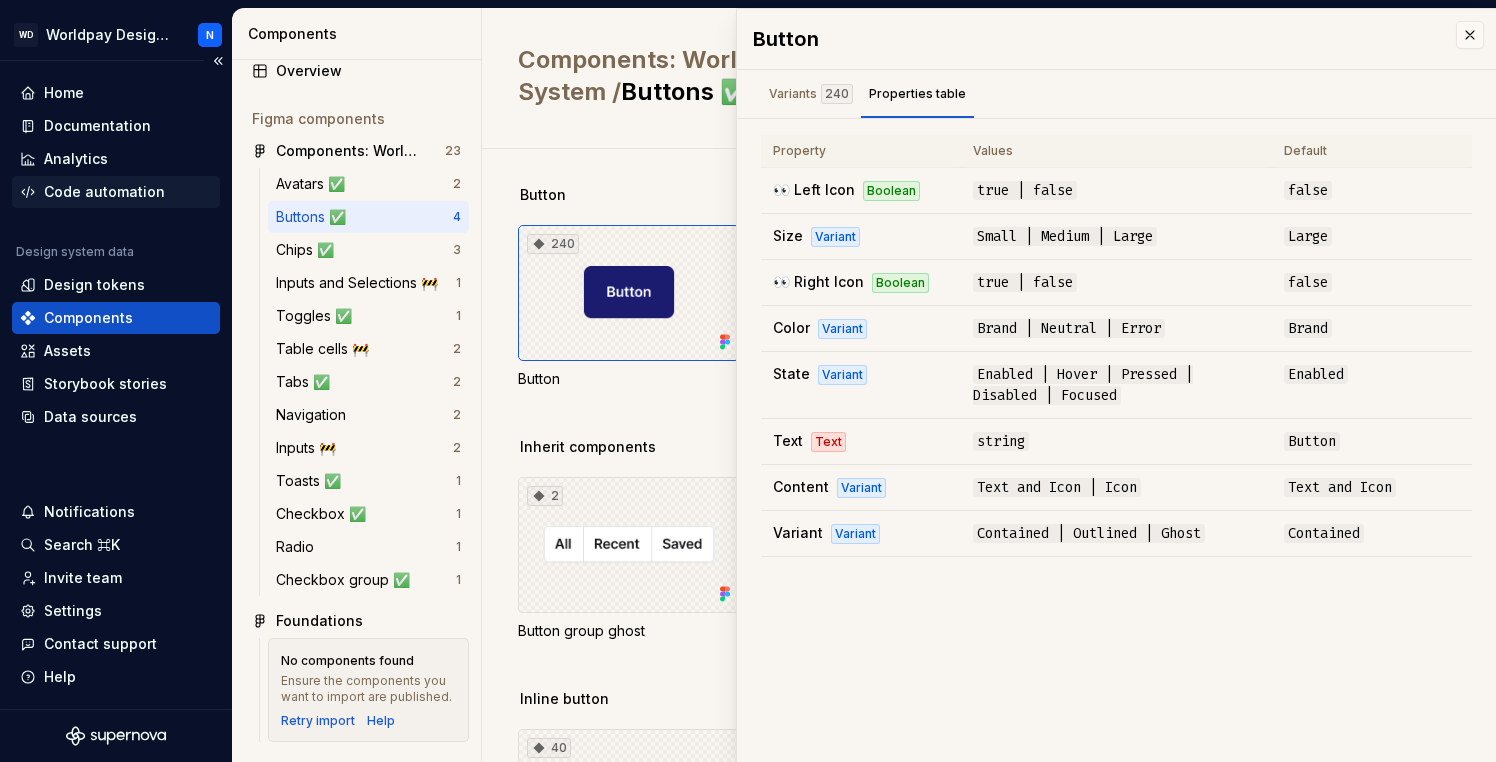 click on "Code automation" at bounding box center (104, 192) 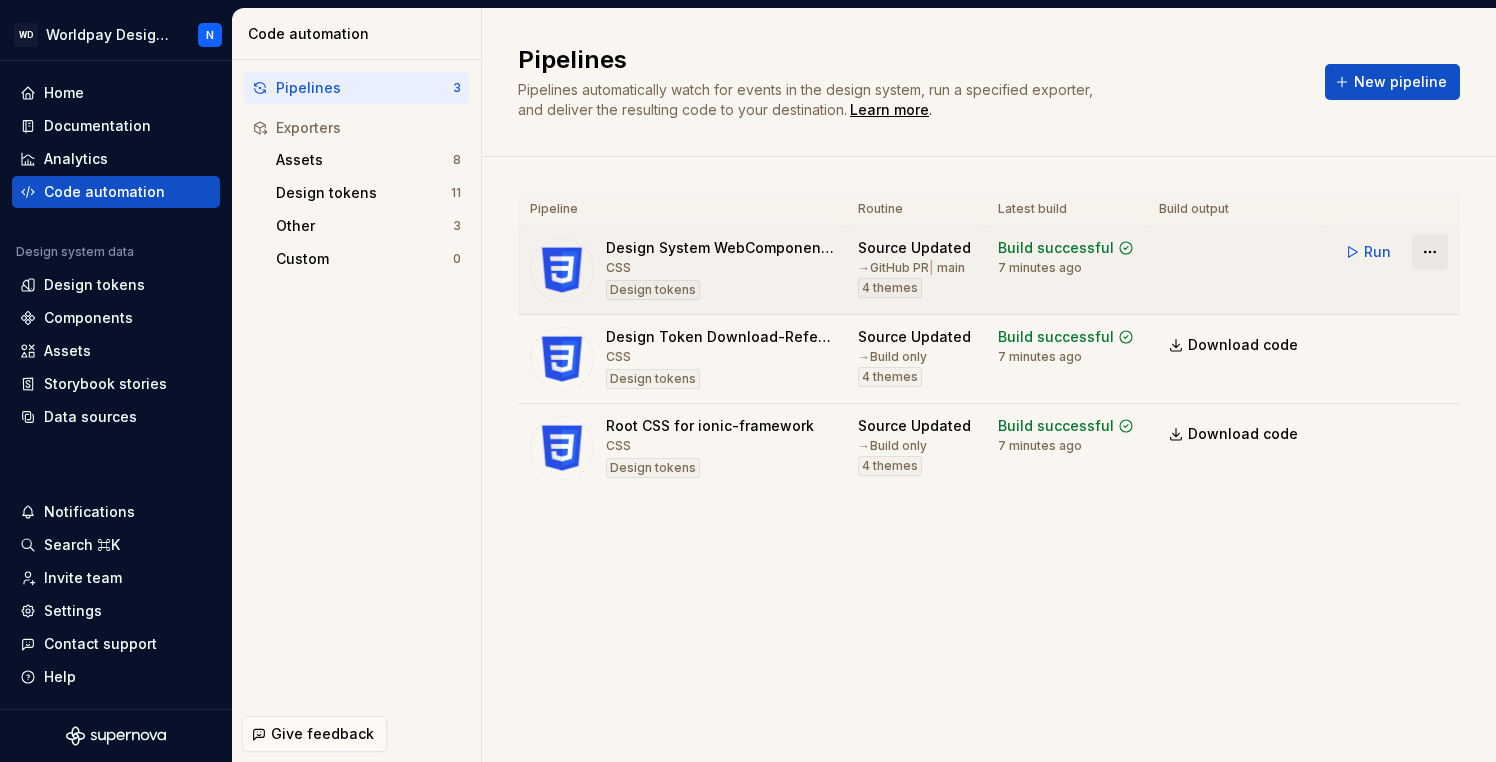 click on "WD Worldpay Design System N Home Documentation Analytics Code automation Design system data Design tokens Components Assets Storybook stories Data sources Notifications Search ⌘K Invite team Settings Contact support Help Code automation Pipelines 3 Exporters Assets 8 Design tokens 11 Other 3 Custom 0 Give feedback Pipelines Pipelines automatically watch for events in the design system, run a specified exporter, and deliver the resulting code to your destination.   Learn more . New pipeline Pipeline Routine Latest build Build output Design System WebComponent Core CSS Design tokens Source Updated →  GitHub PR  |   main 4 themes Build successful 7 minutes ago Run Design Token Download-Reference-Only CSS Design tokens Source Updated →  Build only 4 themes Build successful 7 minutes ago Download code Run Root CSS for ionic-framework CSS Design tokens Source Updated →  Build only 4 themes Build successful 7 minutes ago Download code Run   *" at bounding box center [748, 381] 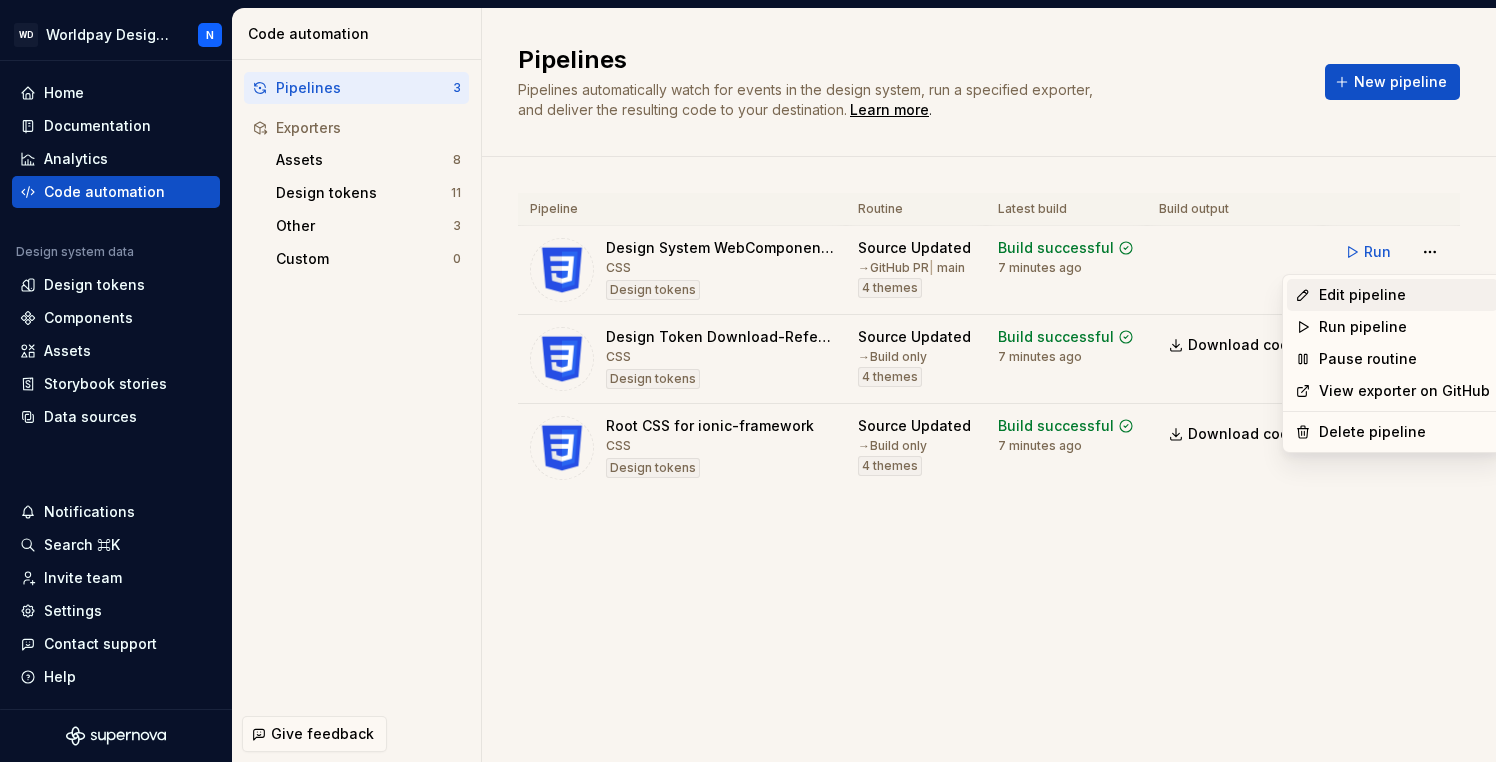 click on "Edit pipeline" at bounding box center [1404, 295] 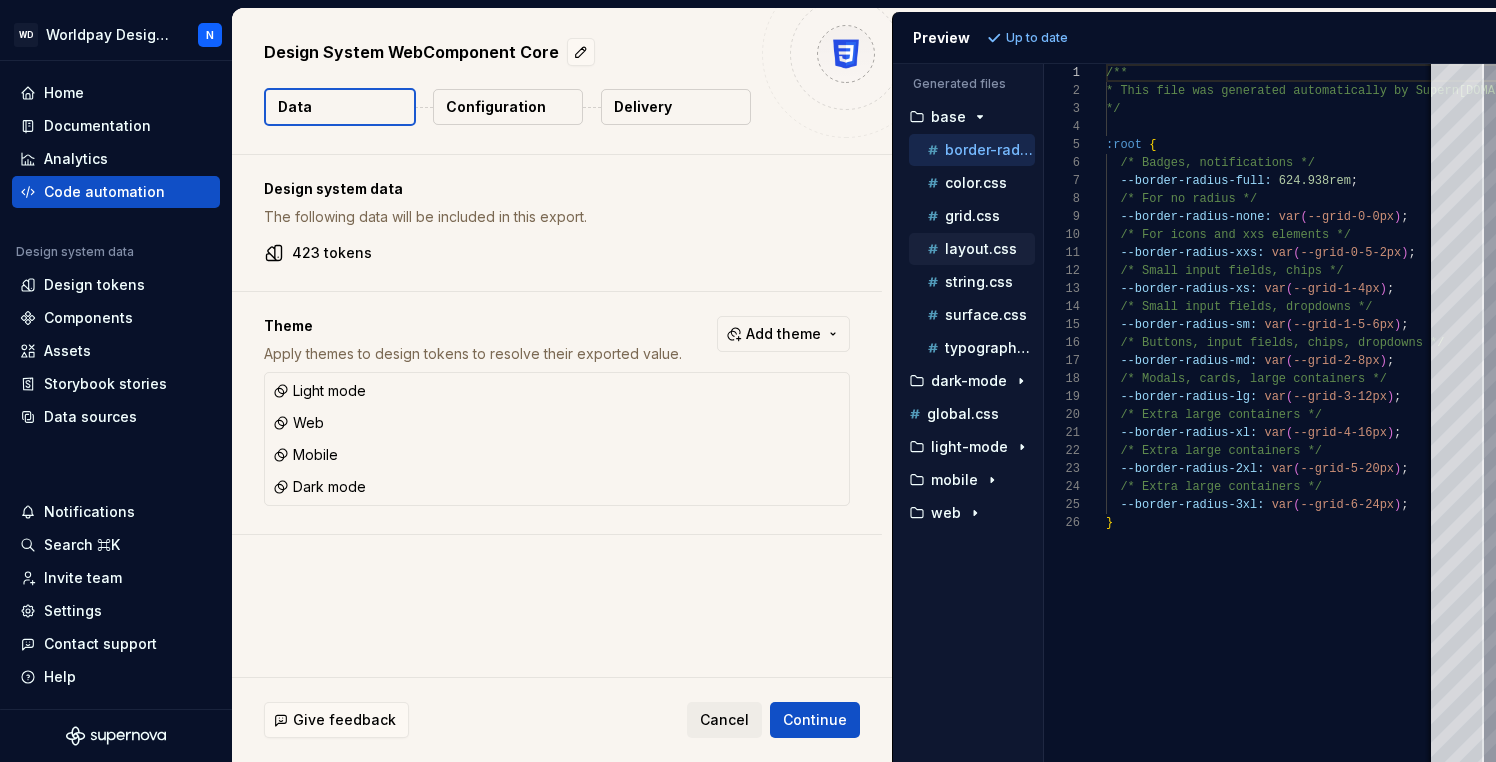 click on "layout.css" at bounding box center [981, 249] 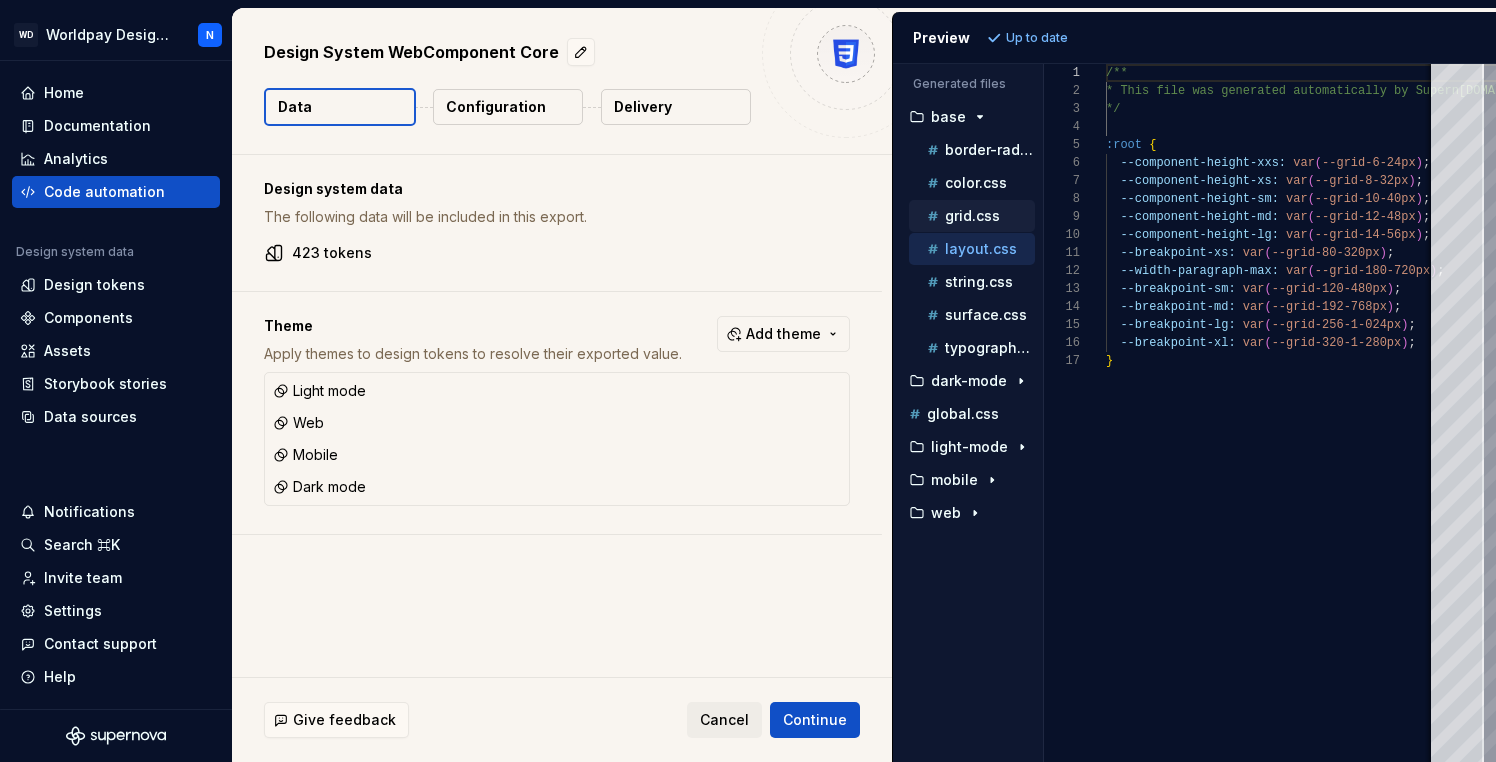 click on "grid.css" at bounding box center (979, 216) 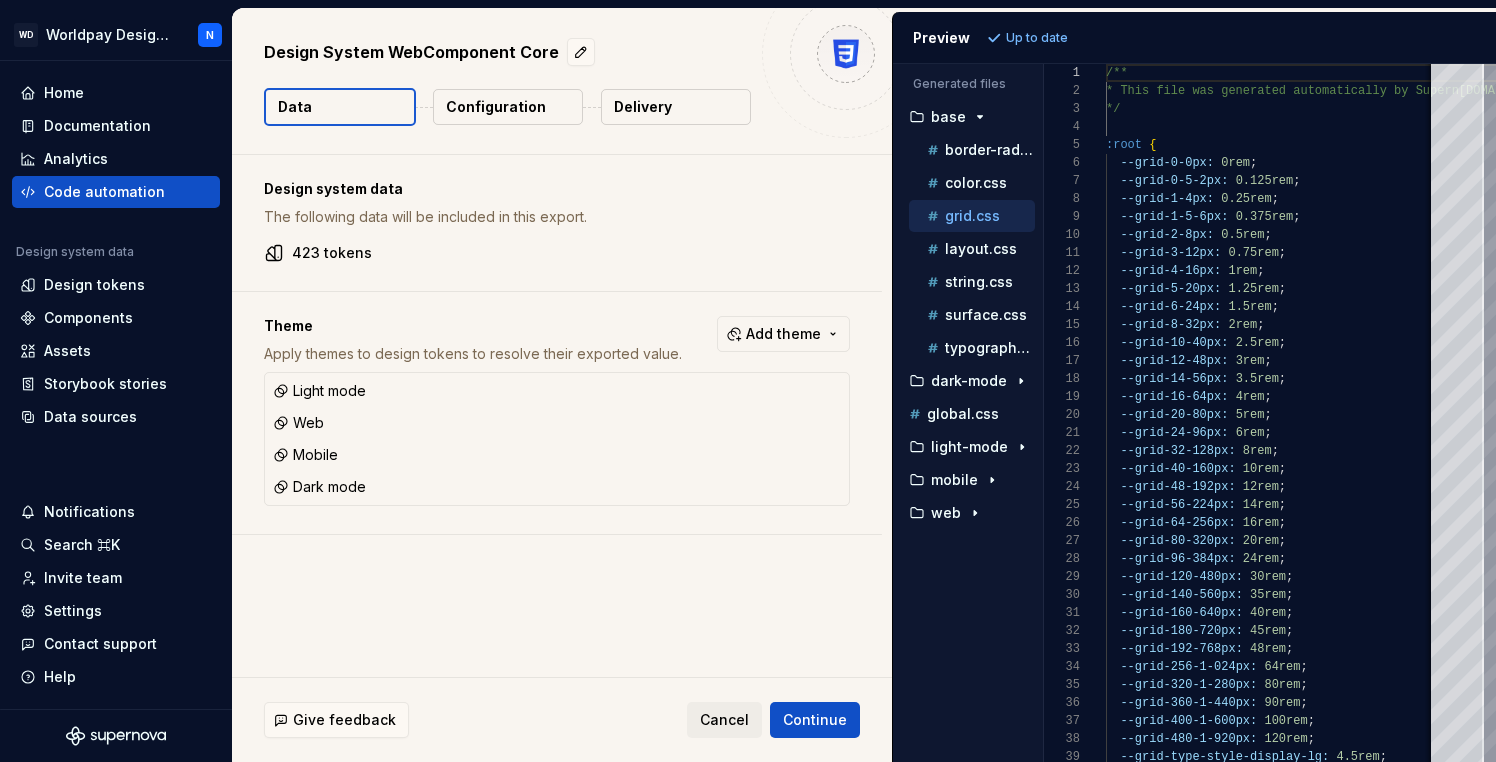 click on "Configuration" at bounding box center (496, 107) 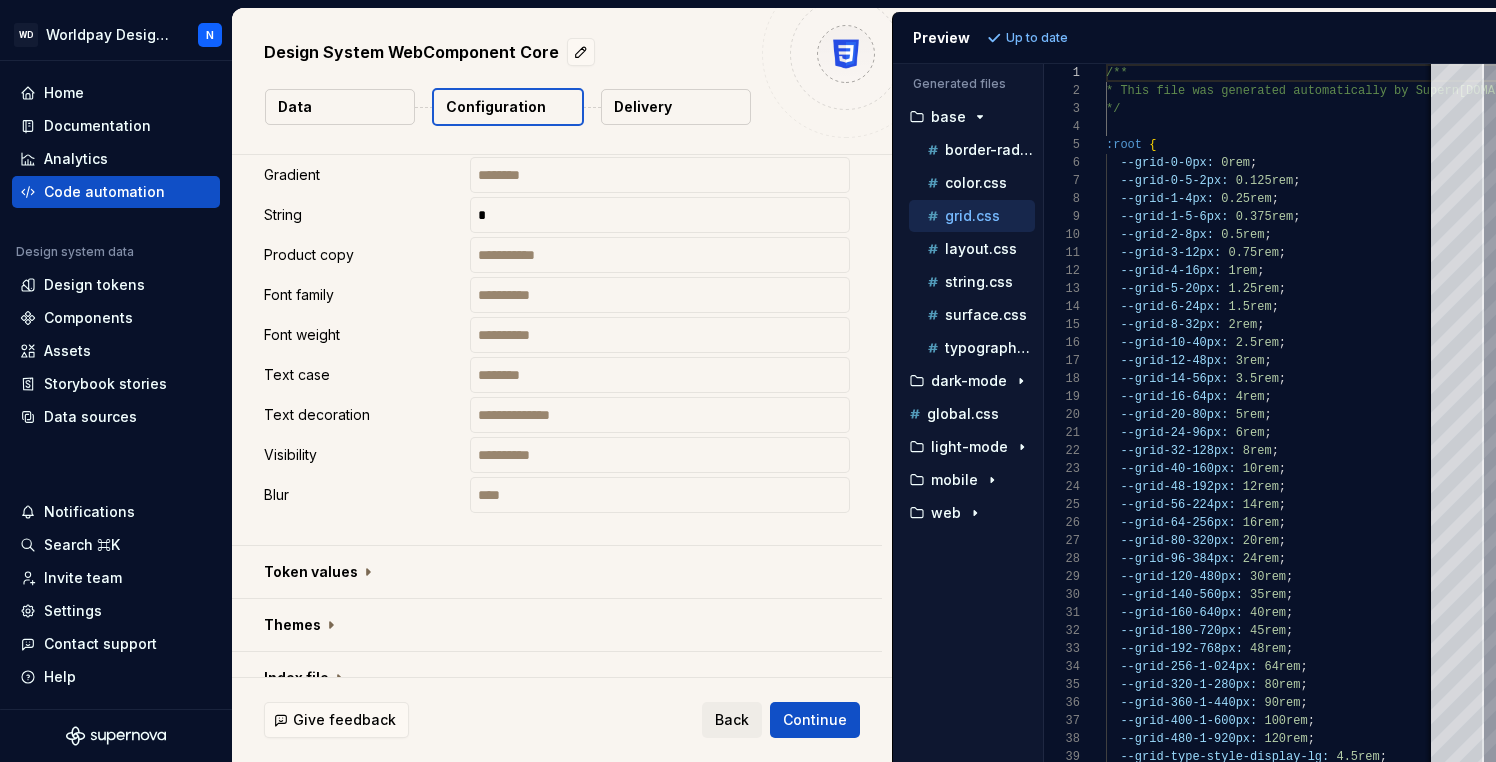 scroll, scrollTop: 1244, scrollLeft: 0, axis: vertical 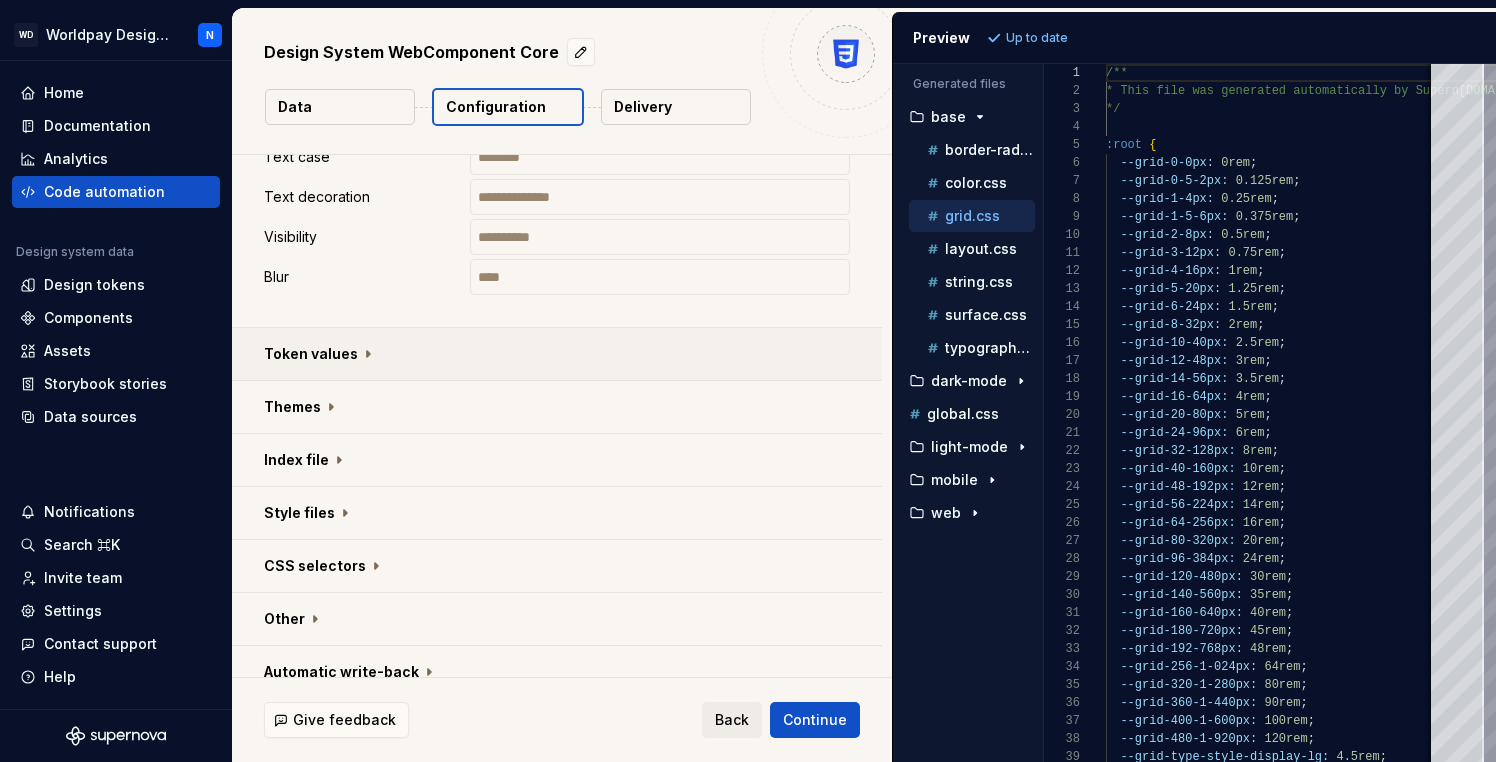 click at bounding box center (557, 354) 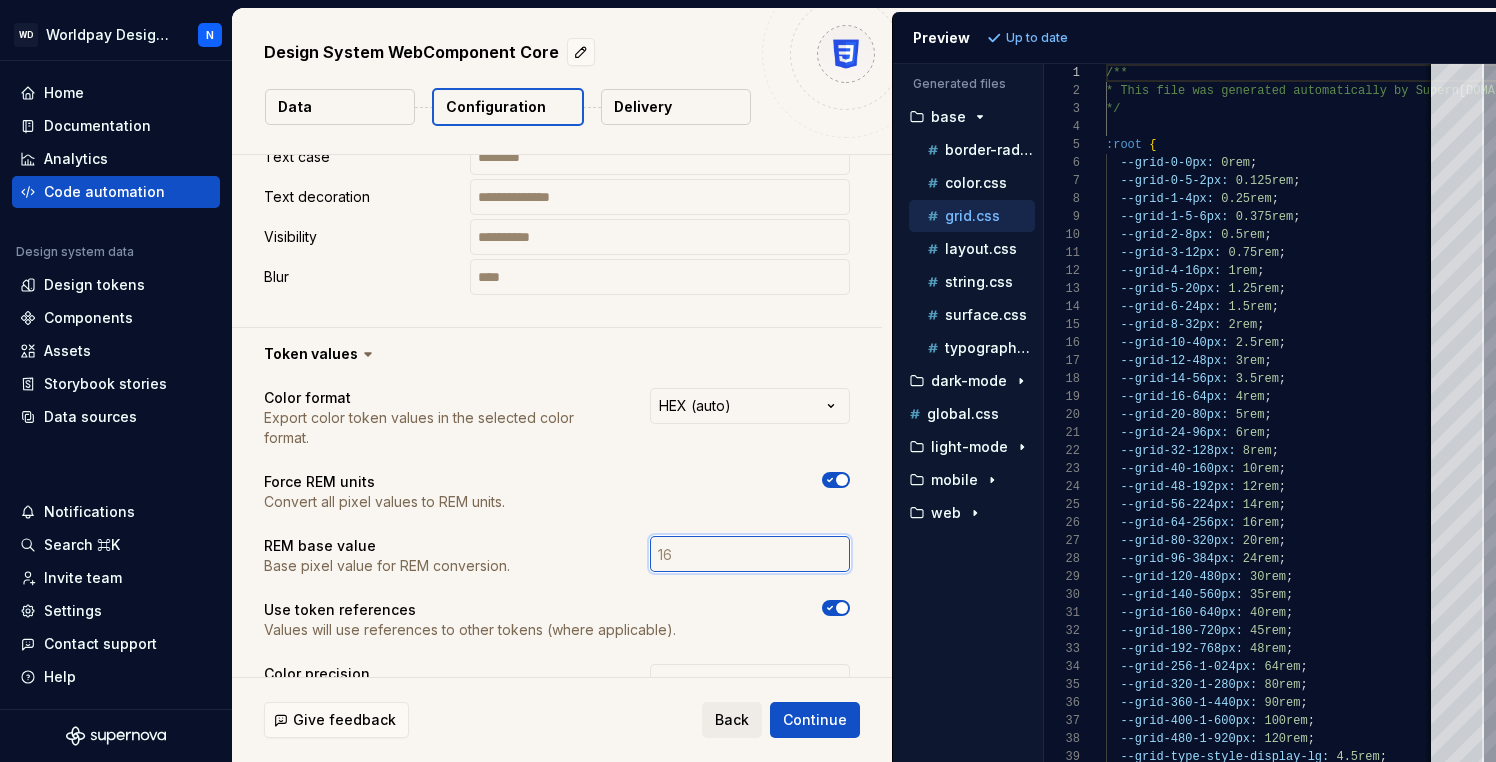 click at bounding box center [750, 554] 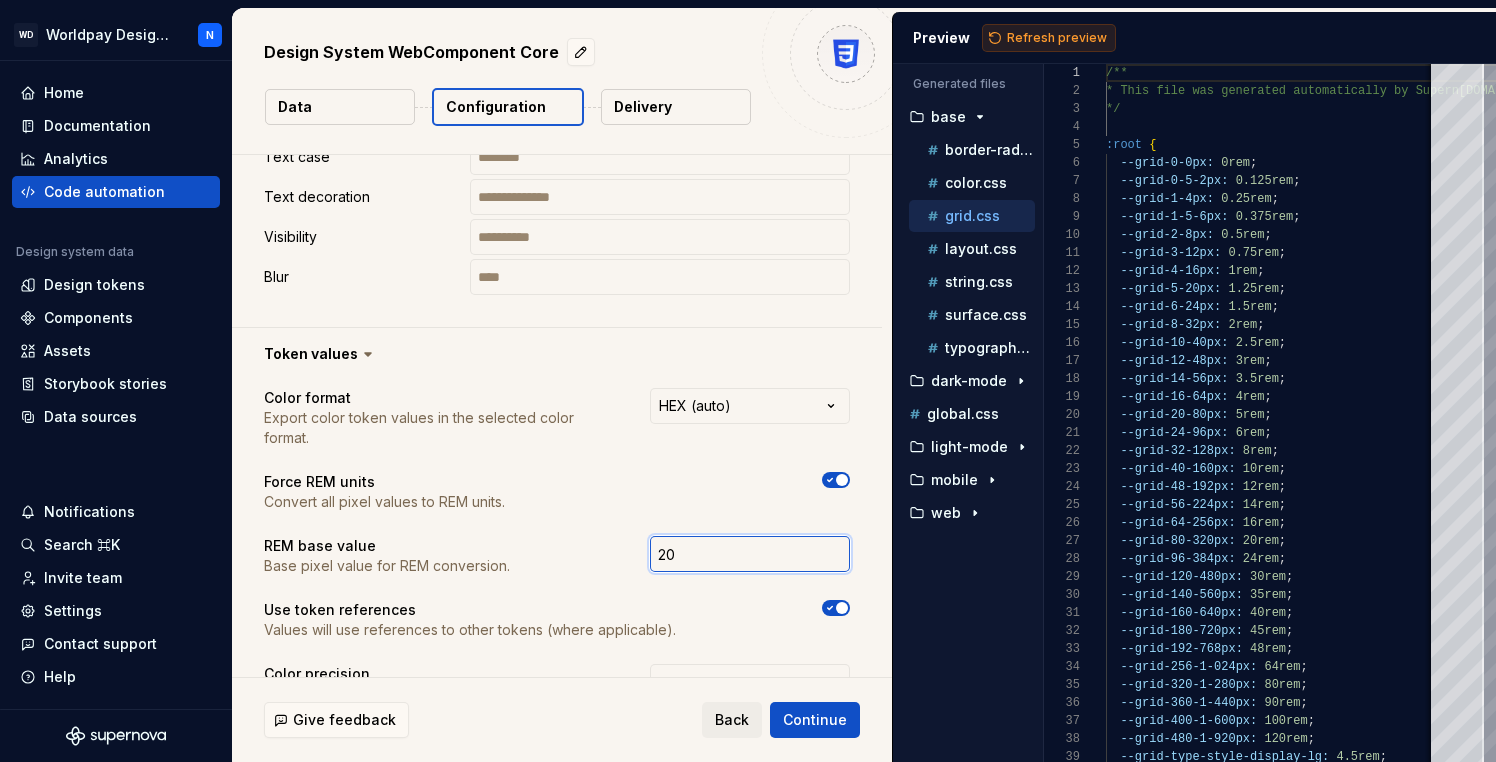 type on "20" 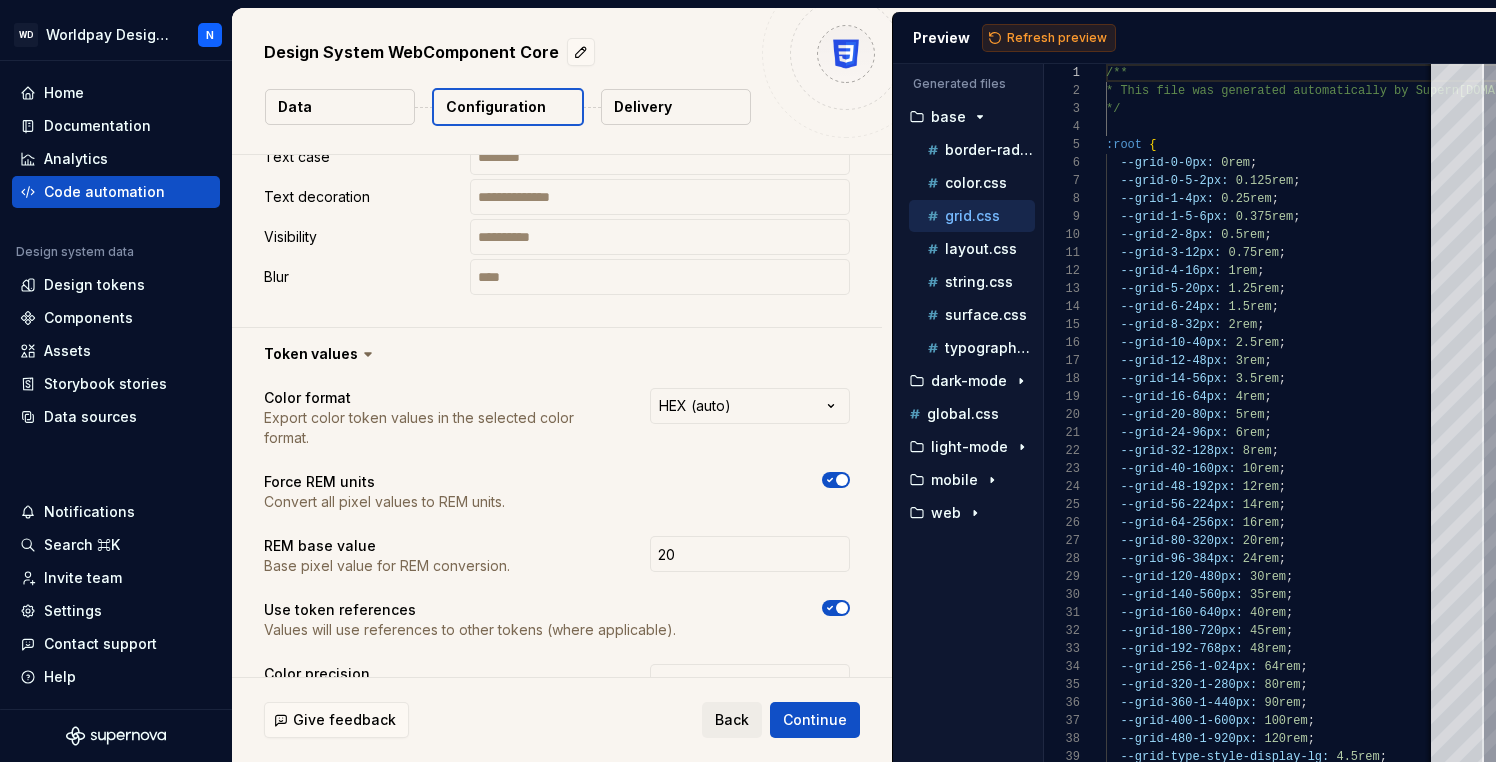 click on "Refresh preview" at bounding box center [1057, 38] 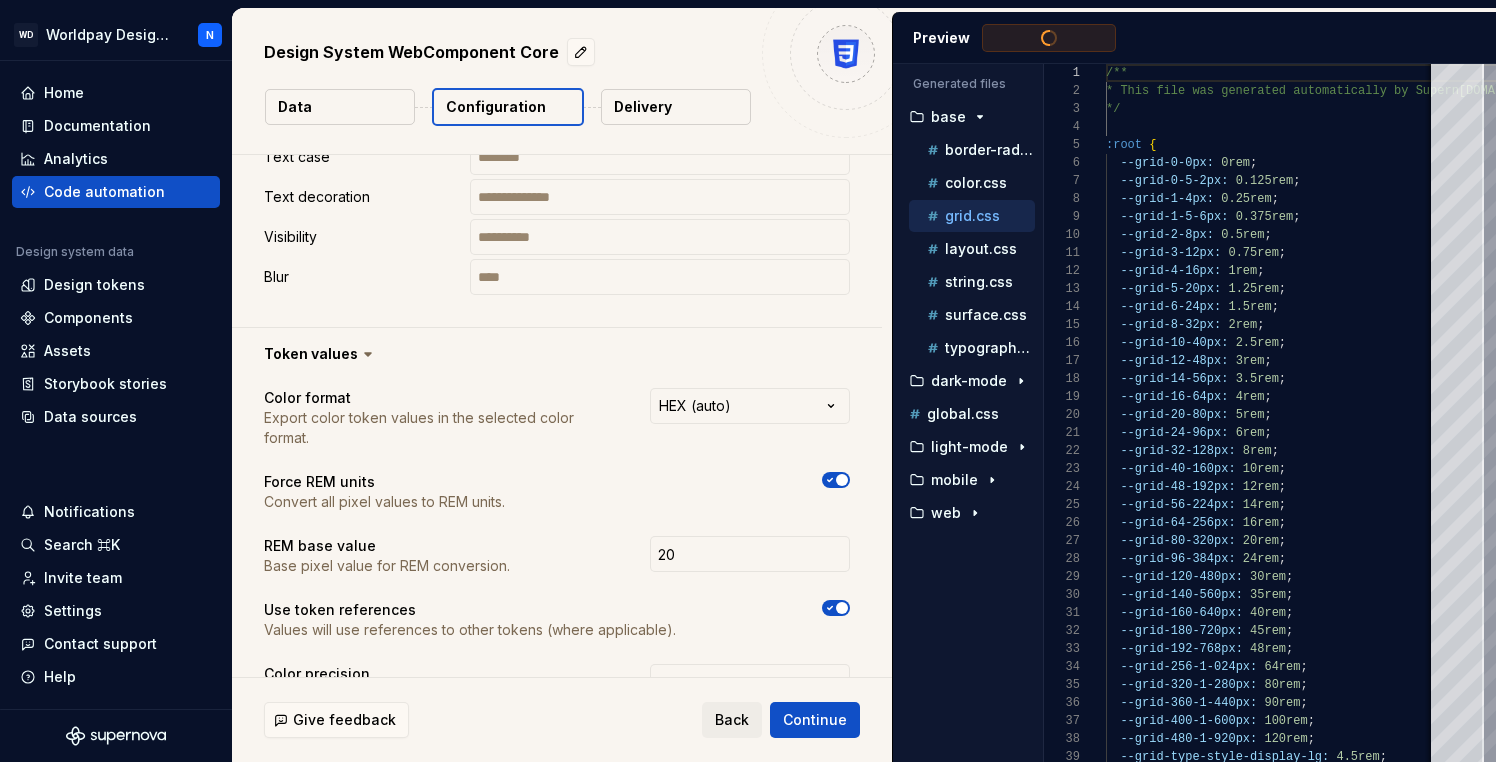 type on "**********" 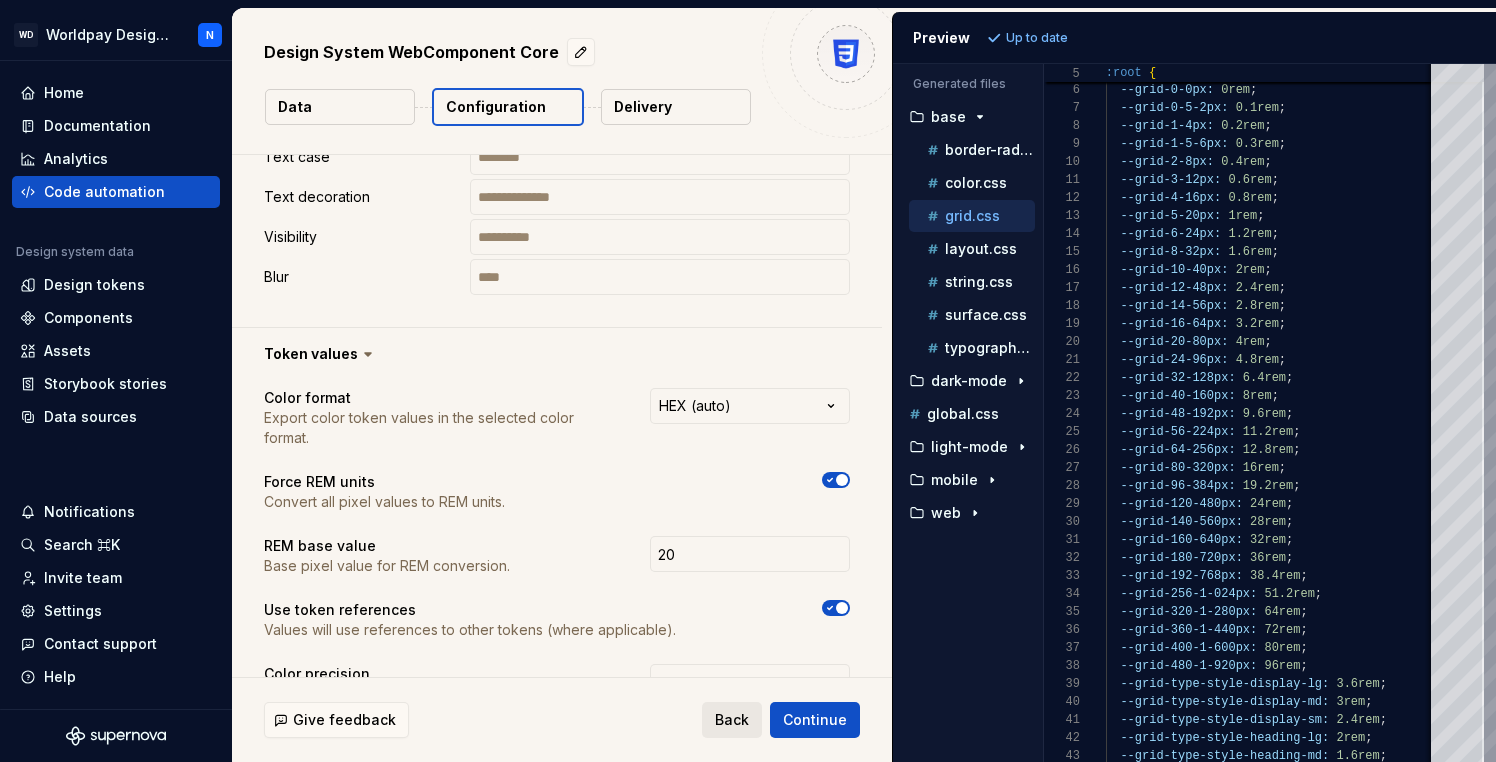click on "Back" at bounding box center [732, 720] 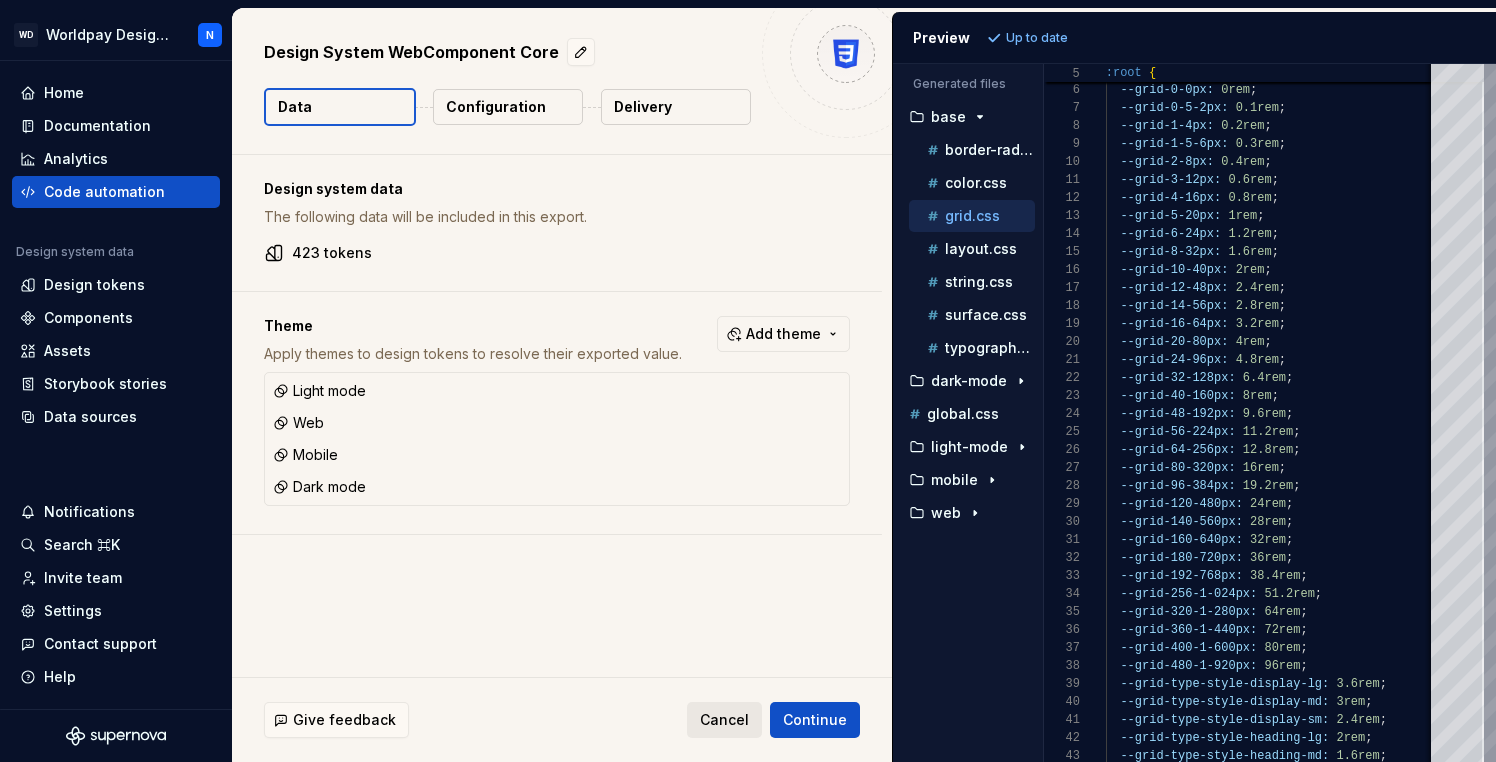 click on "Cancel" at bounding box center [724, 720] 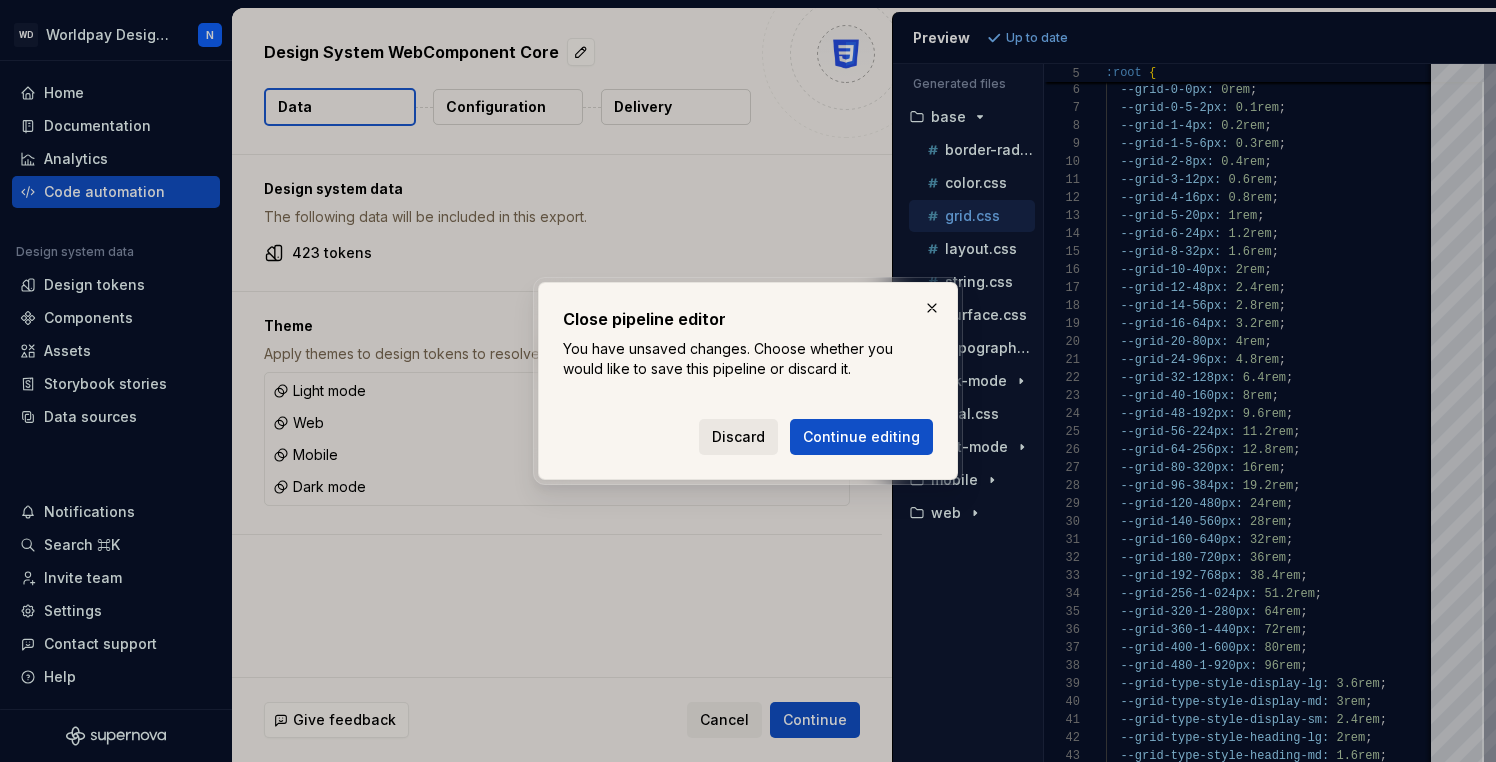click on "Discard" at bounding box center (738, 437) 